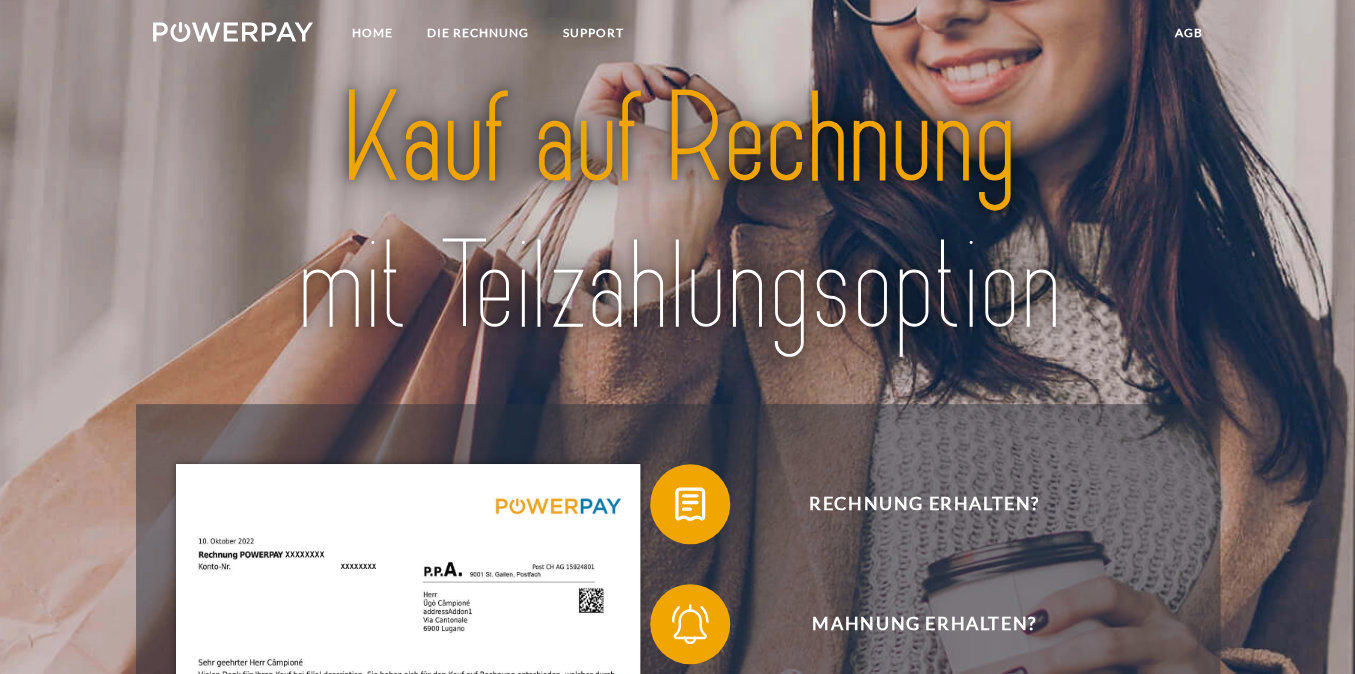 scroll, scrollTop: 0, scrollLeft: 0, axis: both 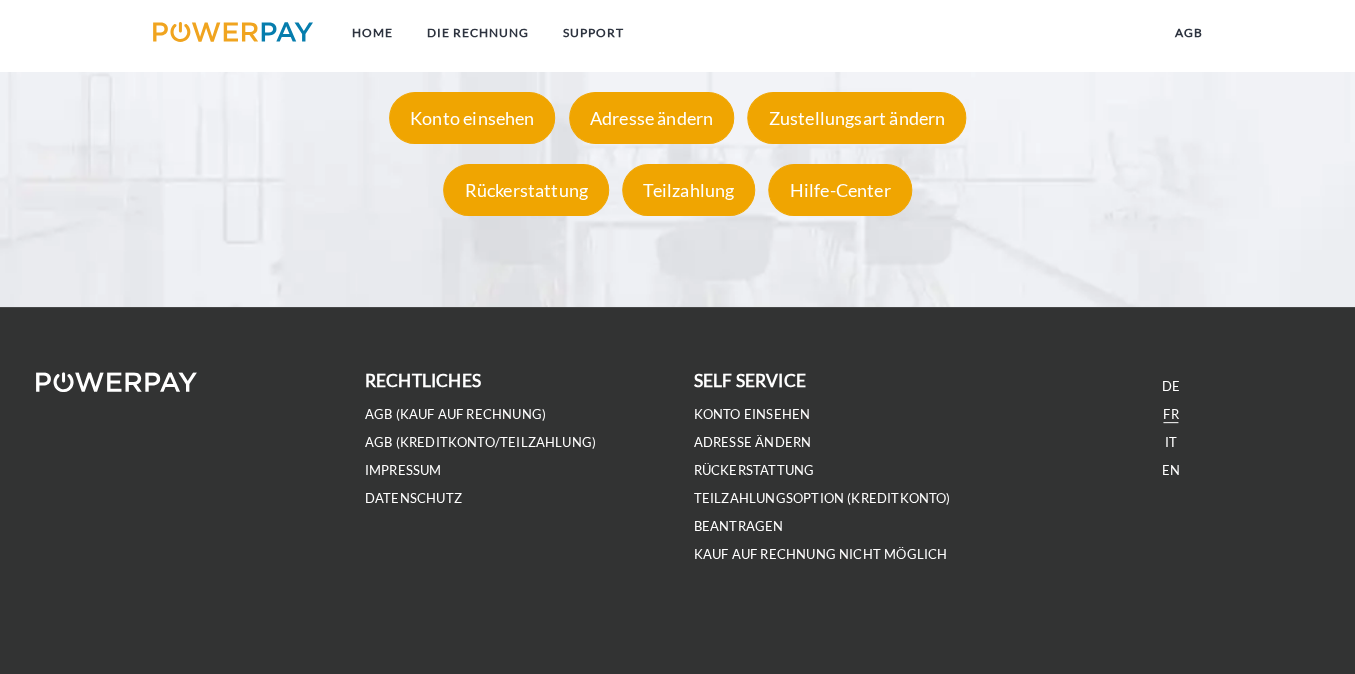 click on "FR" at bounding box center [1170, 414] 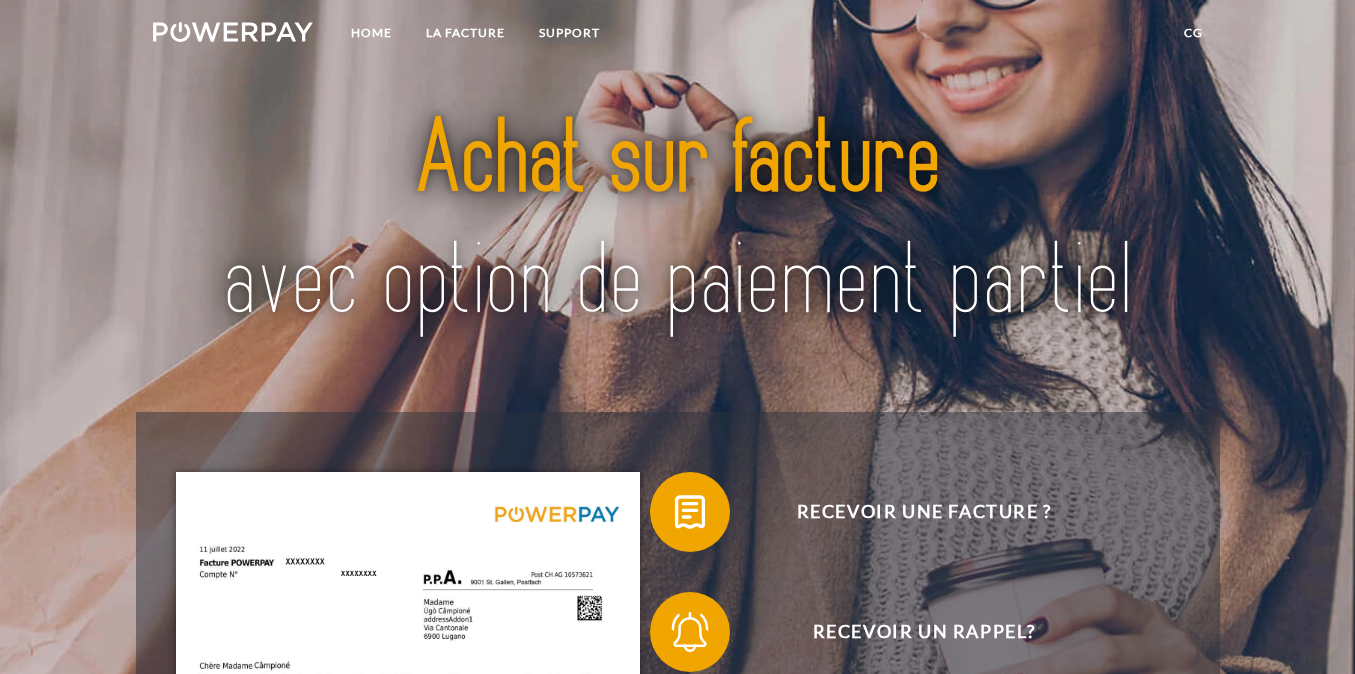 scroll, scrollTop: 0, scrollLeft: 0, axis: both 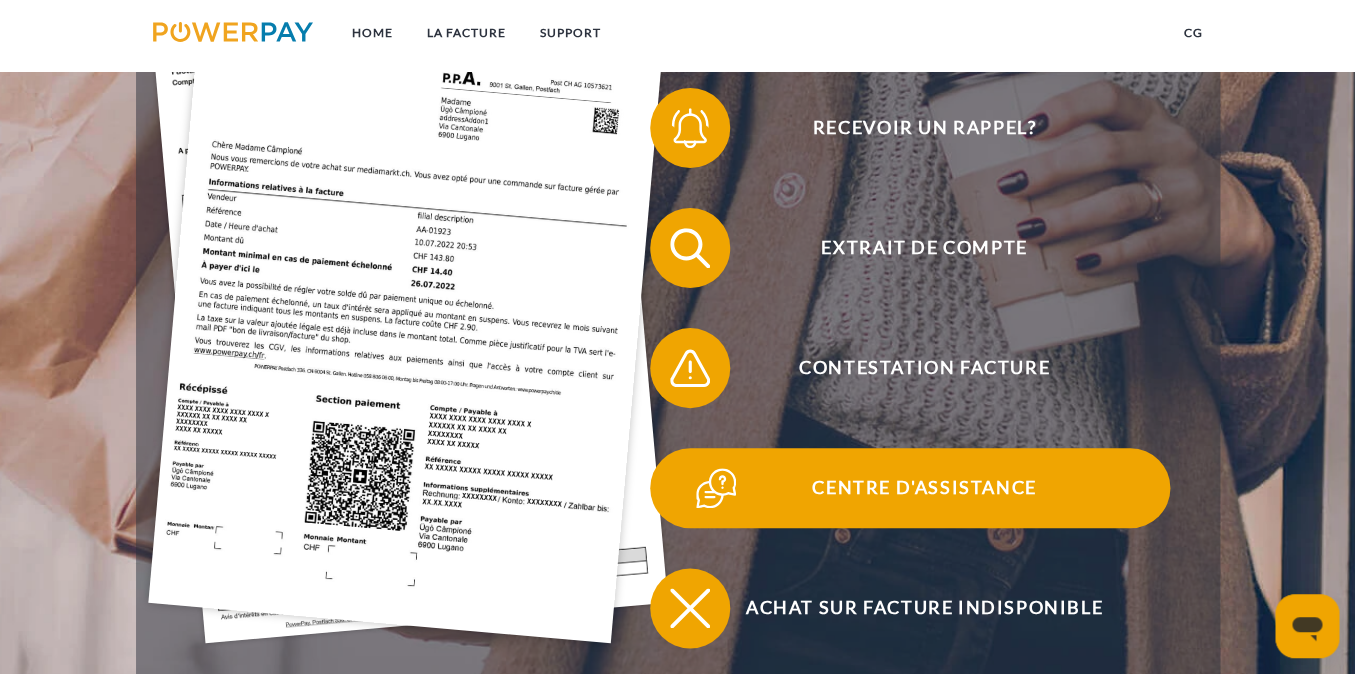 click on "Centre d'assistance" at bounding box center (924, 488) 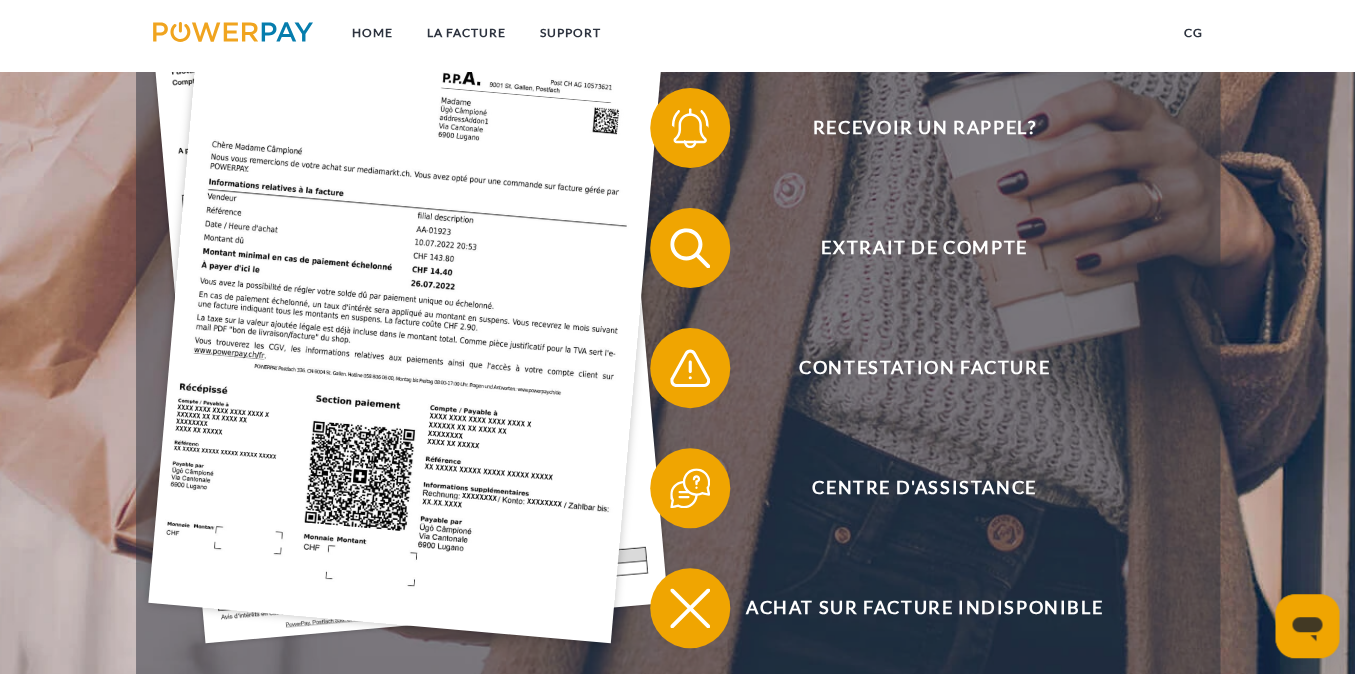 click 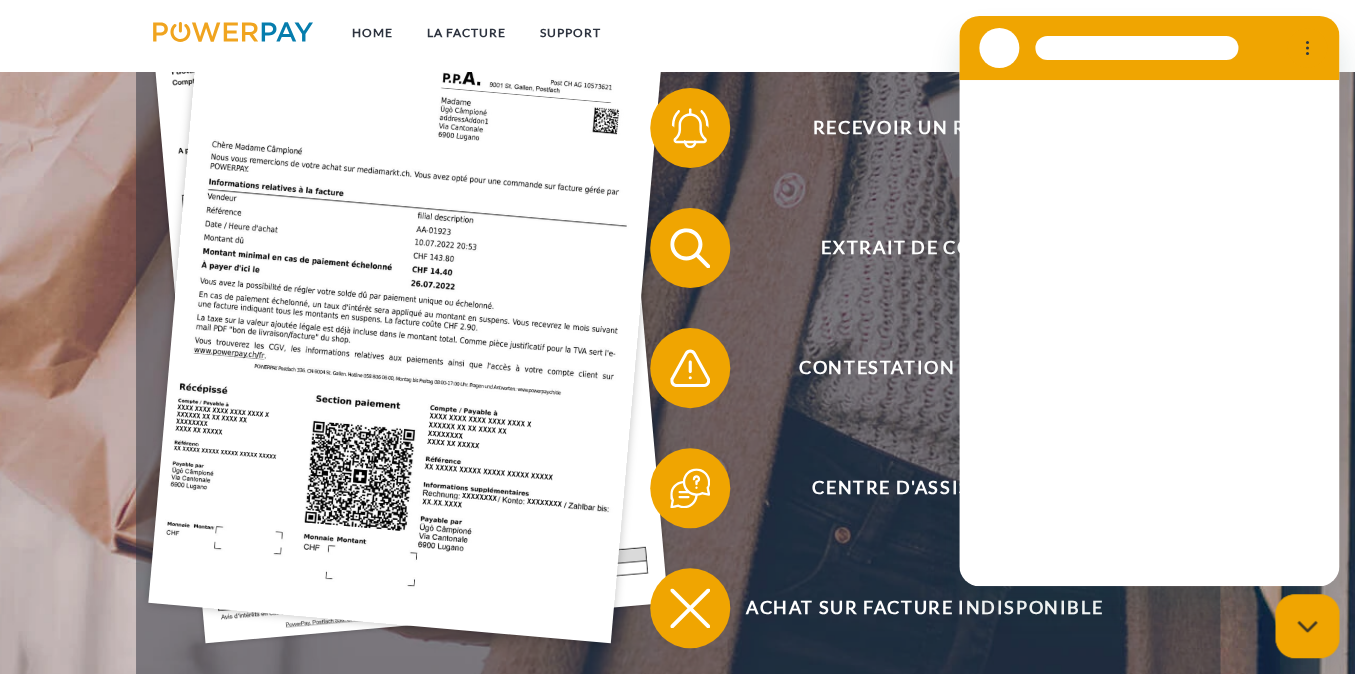 scroll, scrollTop: 0, scrollLeft: 0, axis: both 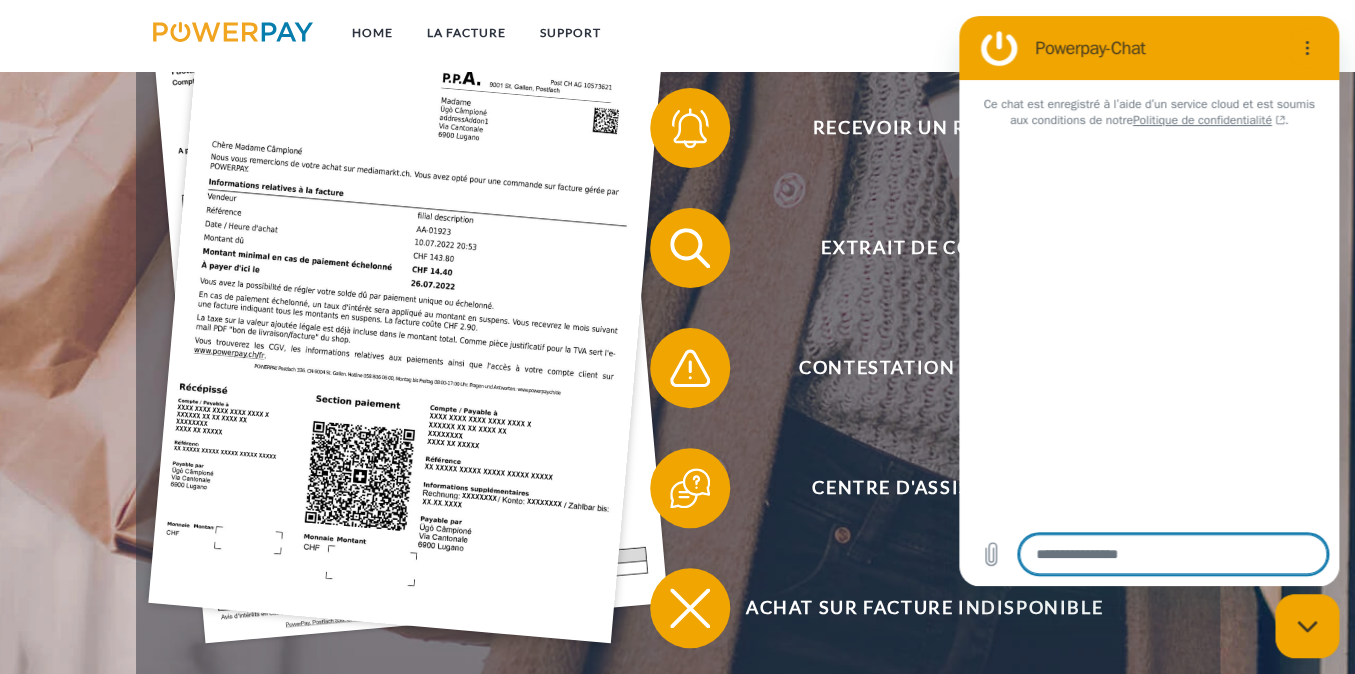 type on "*" 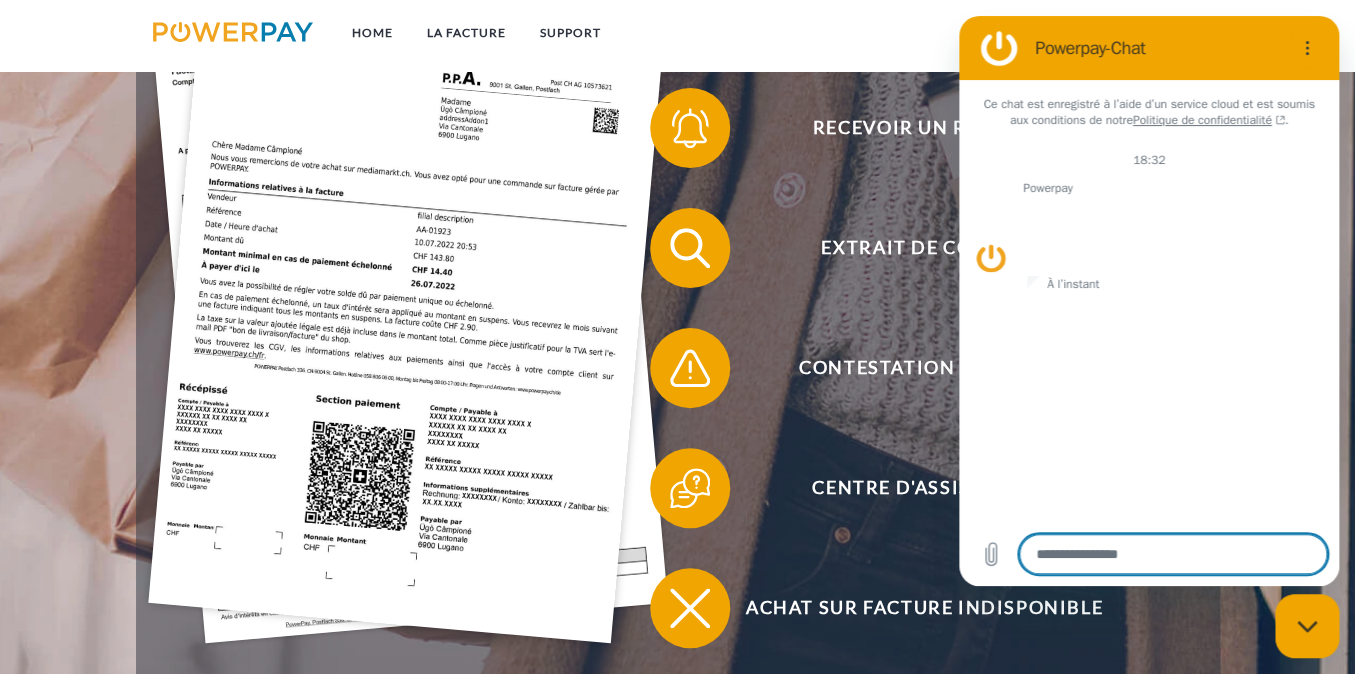 type on "*" 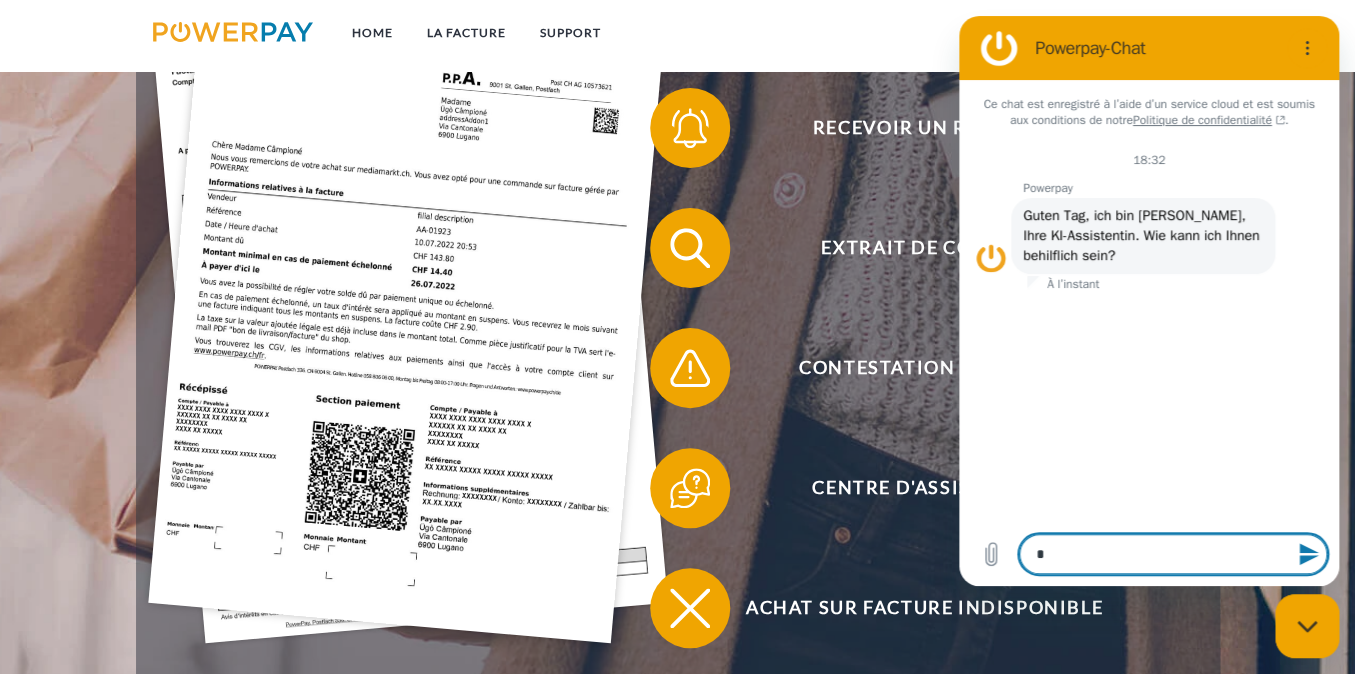 type on "**" 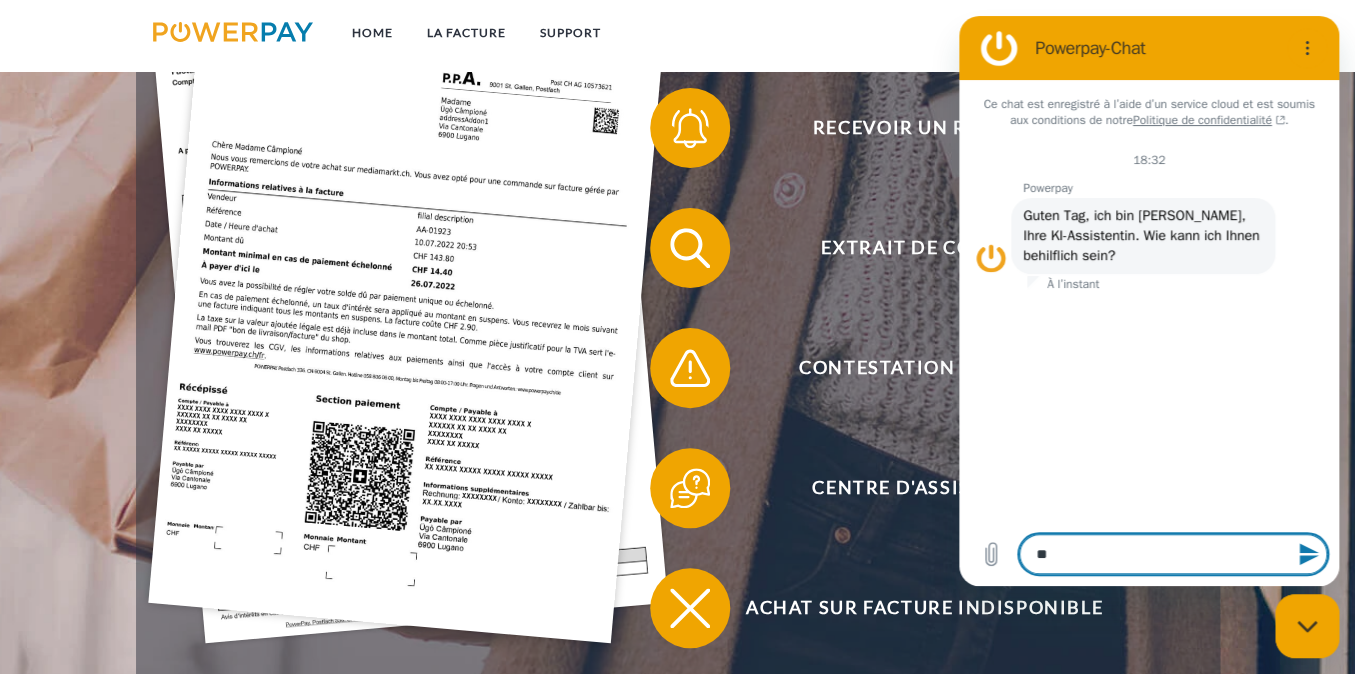 type on "***" 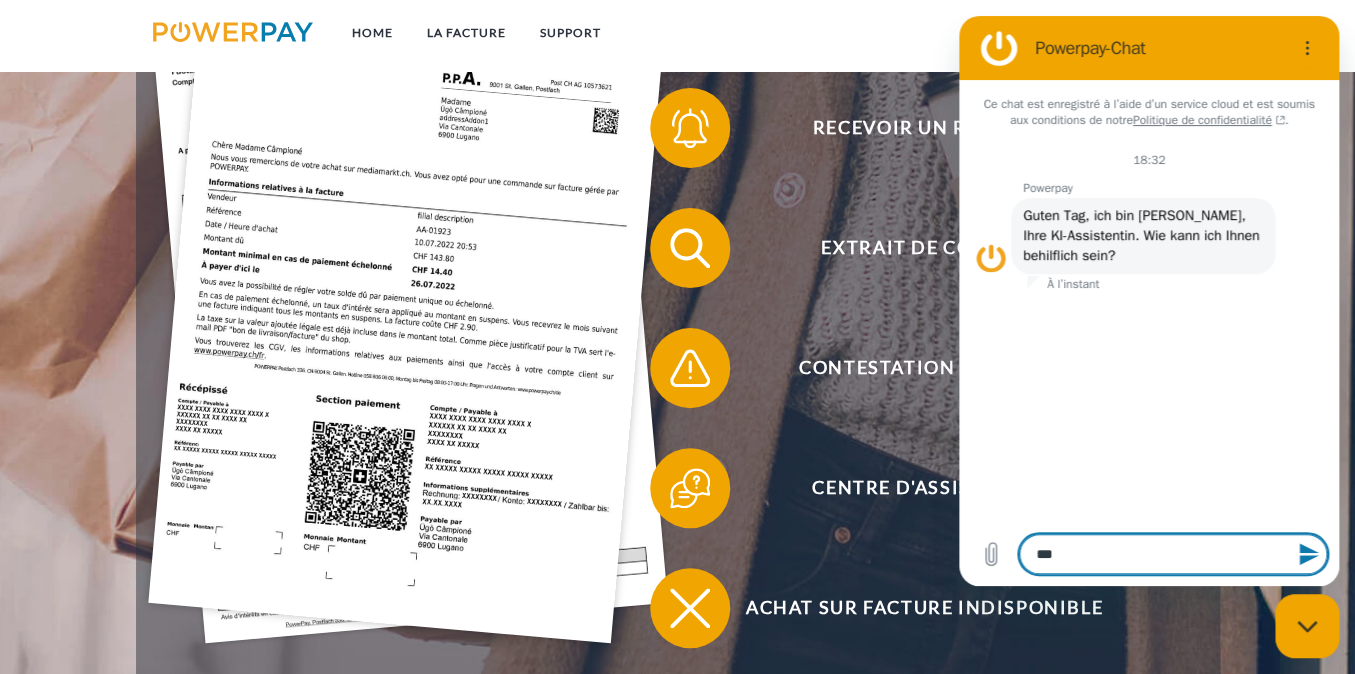 type on "****" 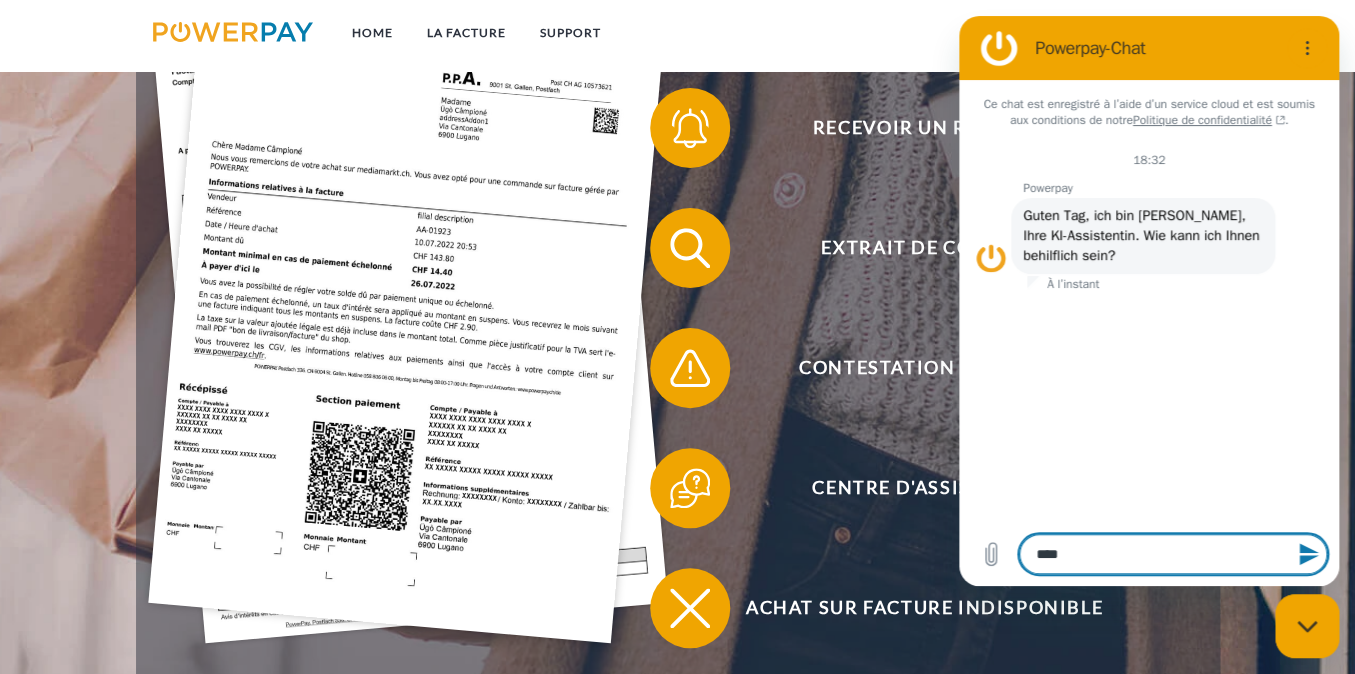 type on "*****" 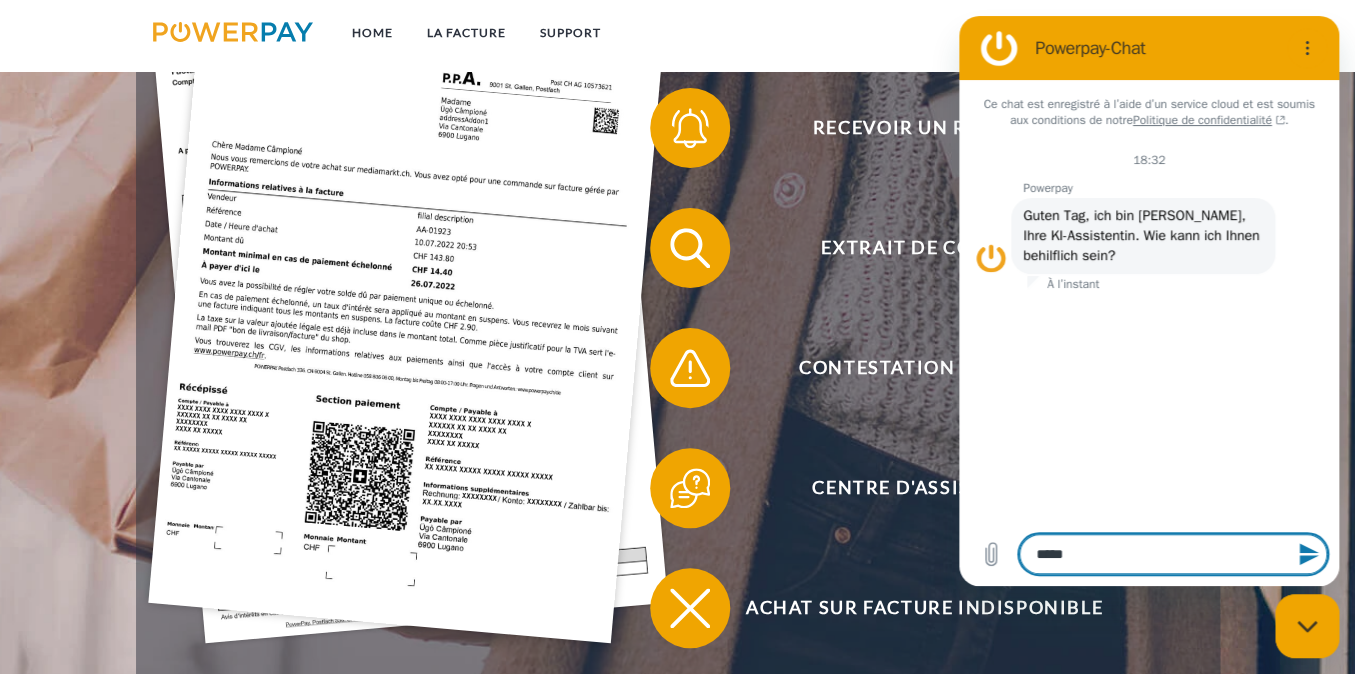 type on "*" 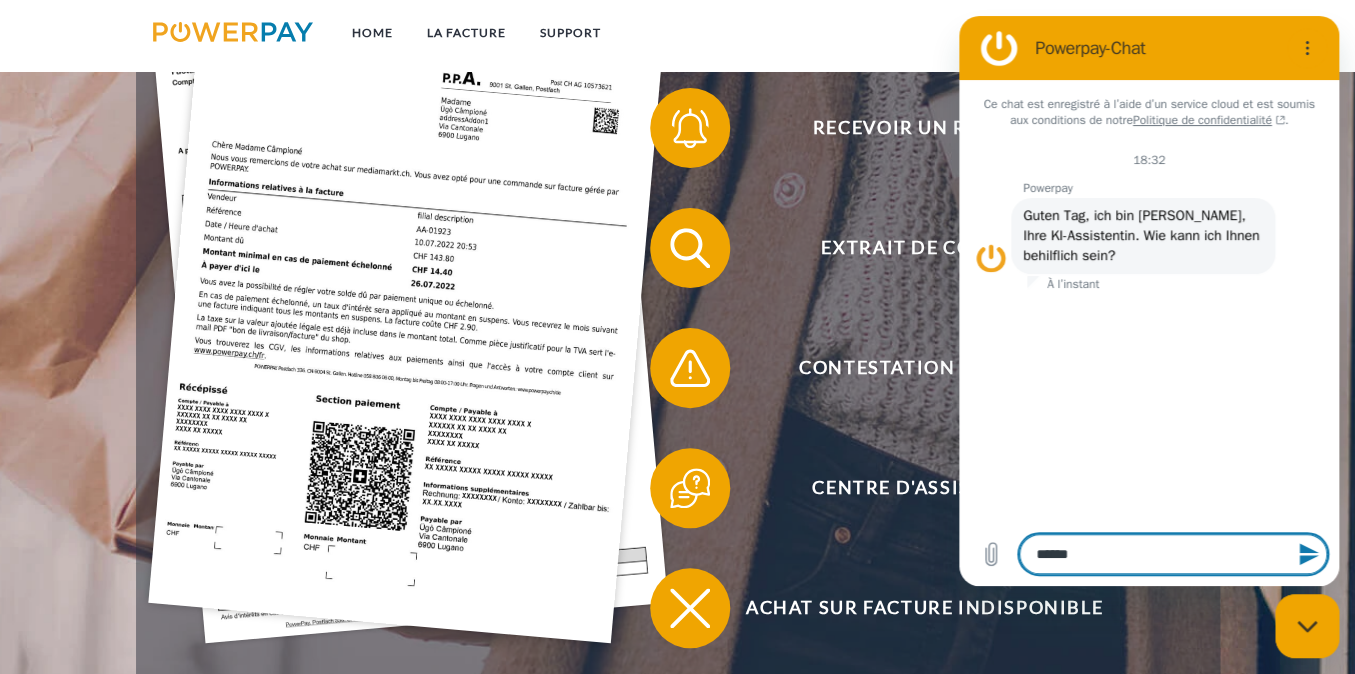 type on "*****" 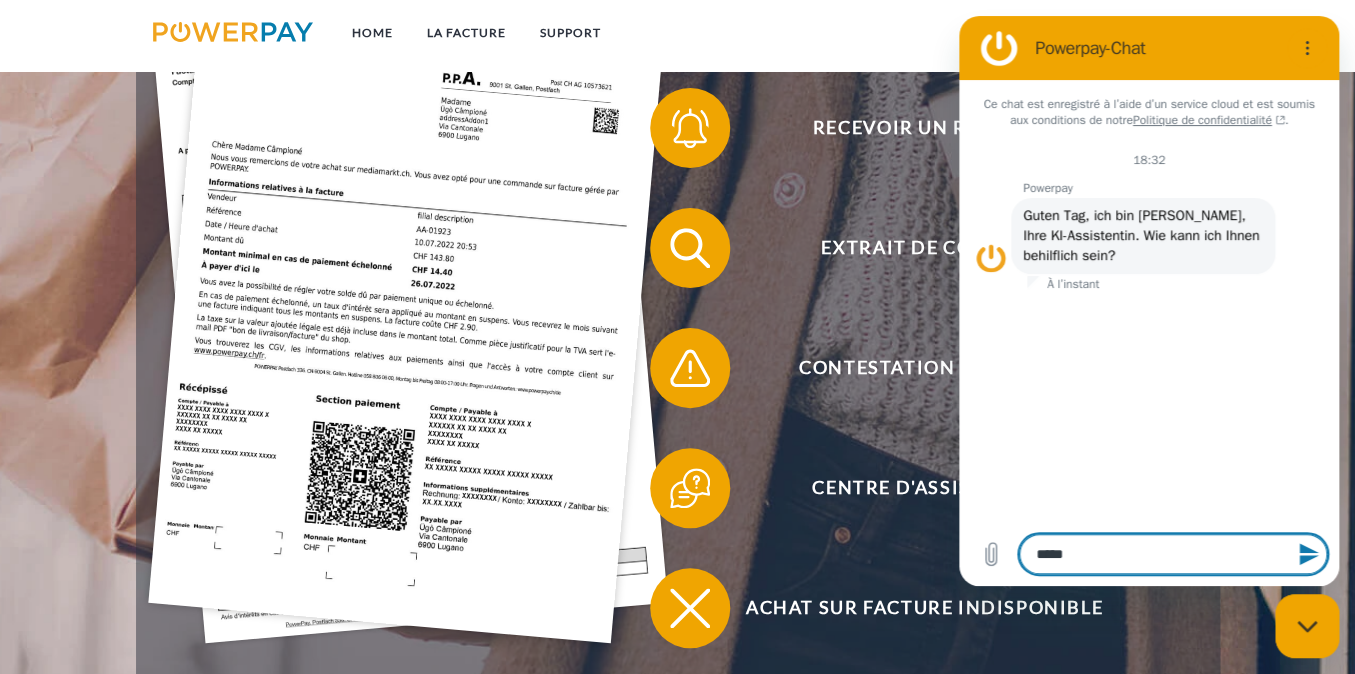 type on "****" 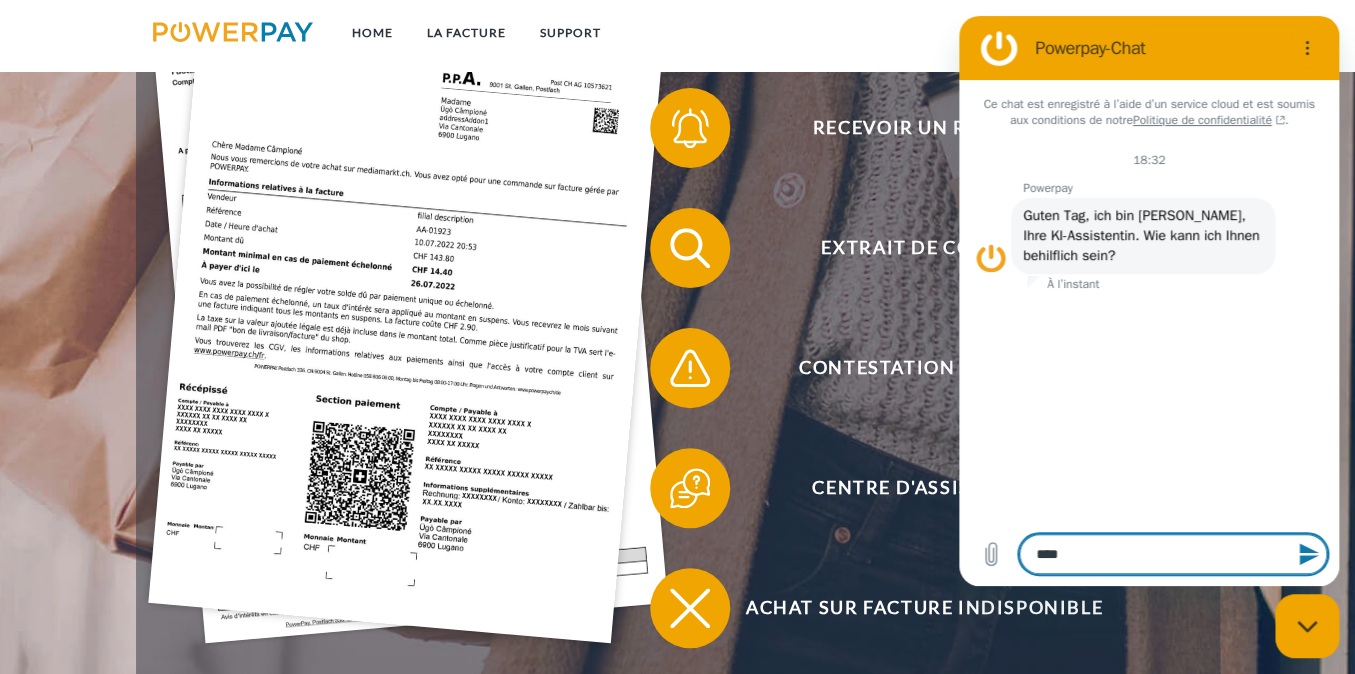 type on "*****" 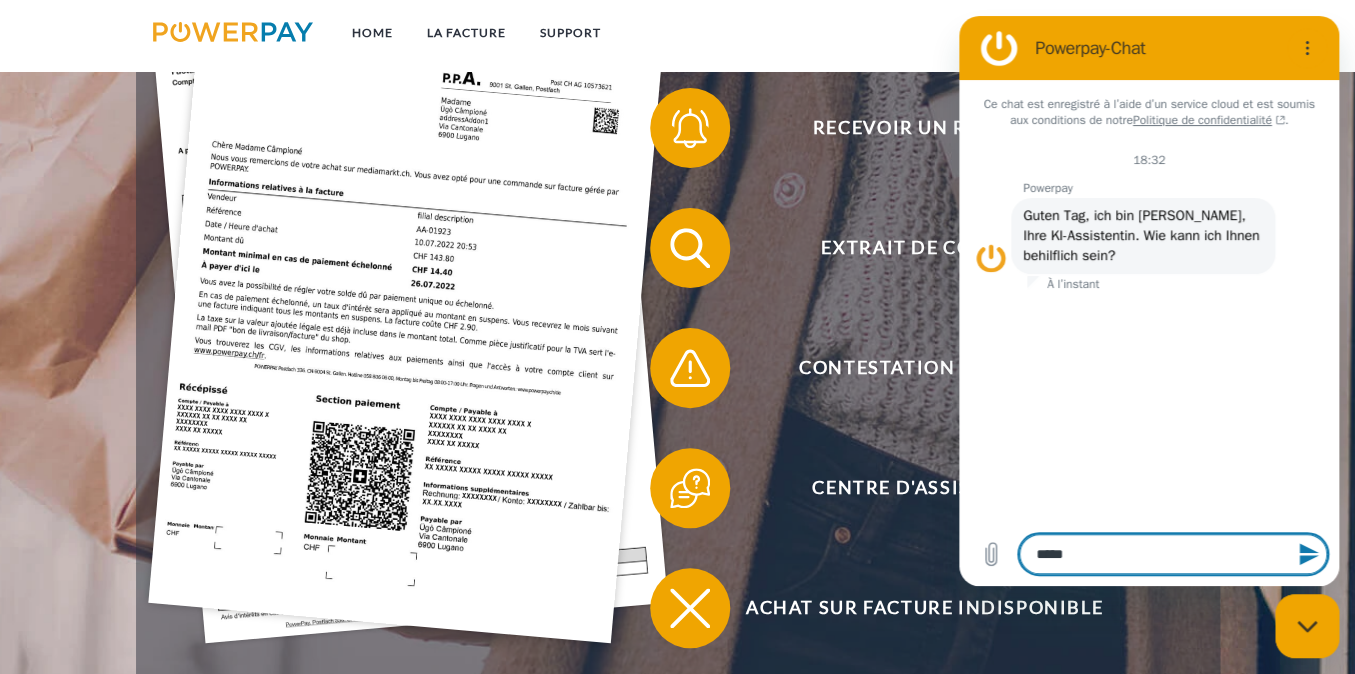 type on "****" 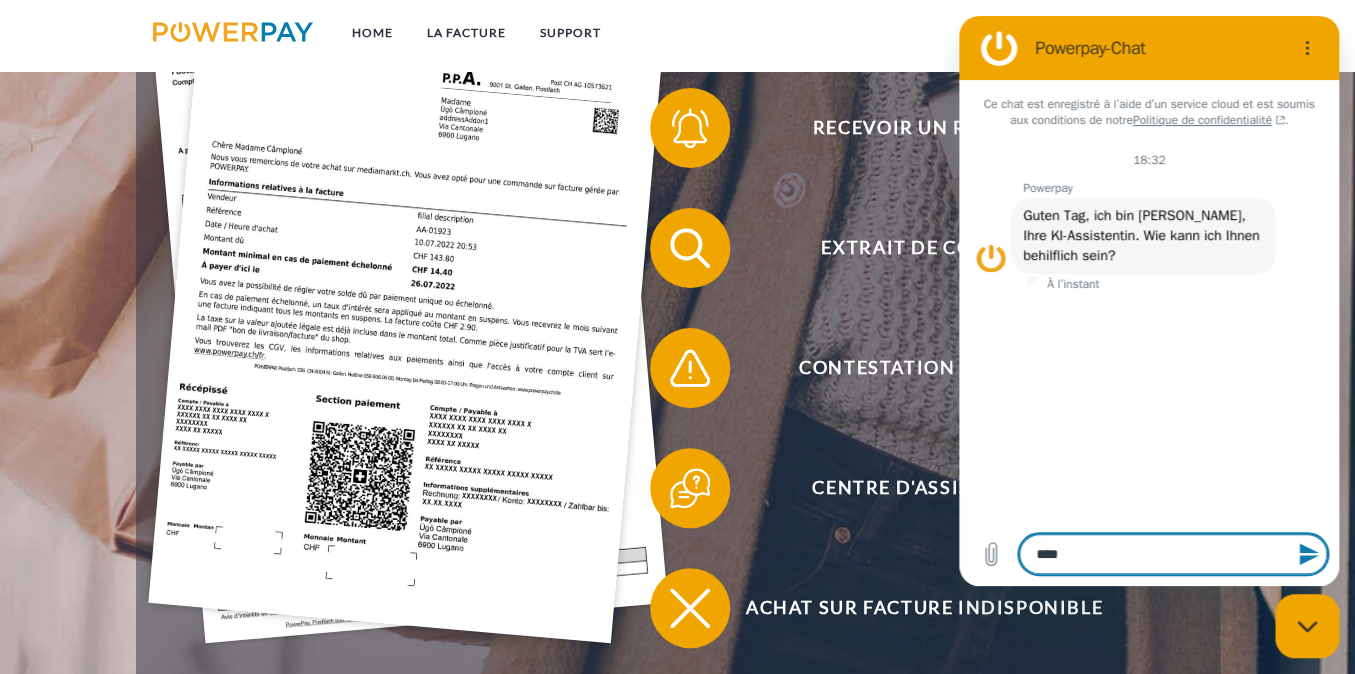 type on "***" 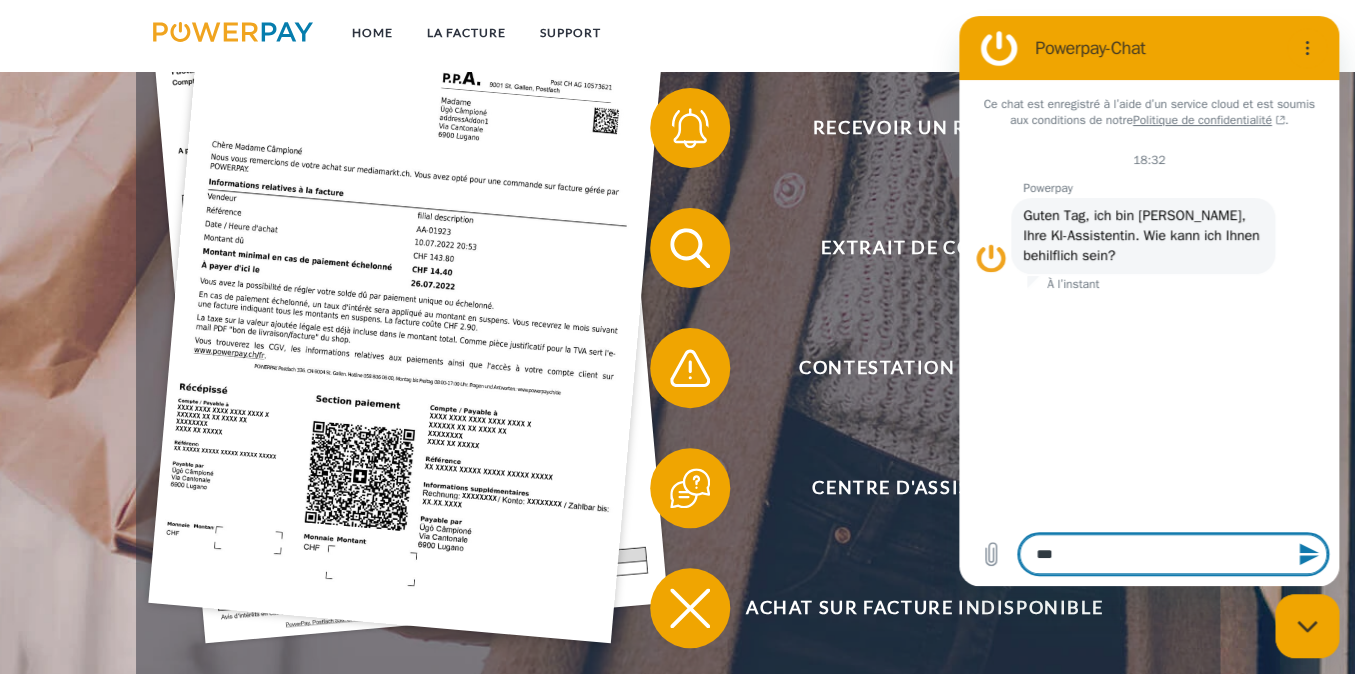 type on "****" 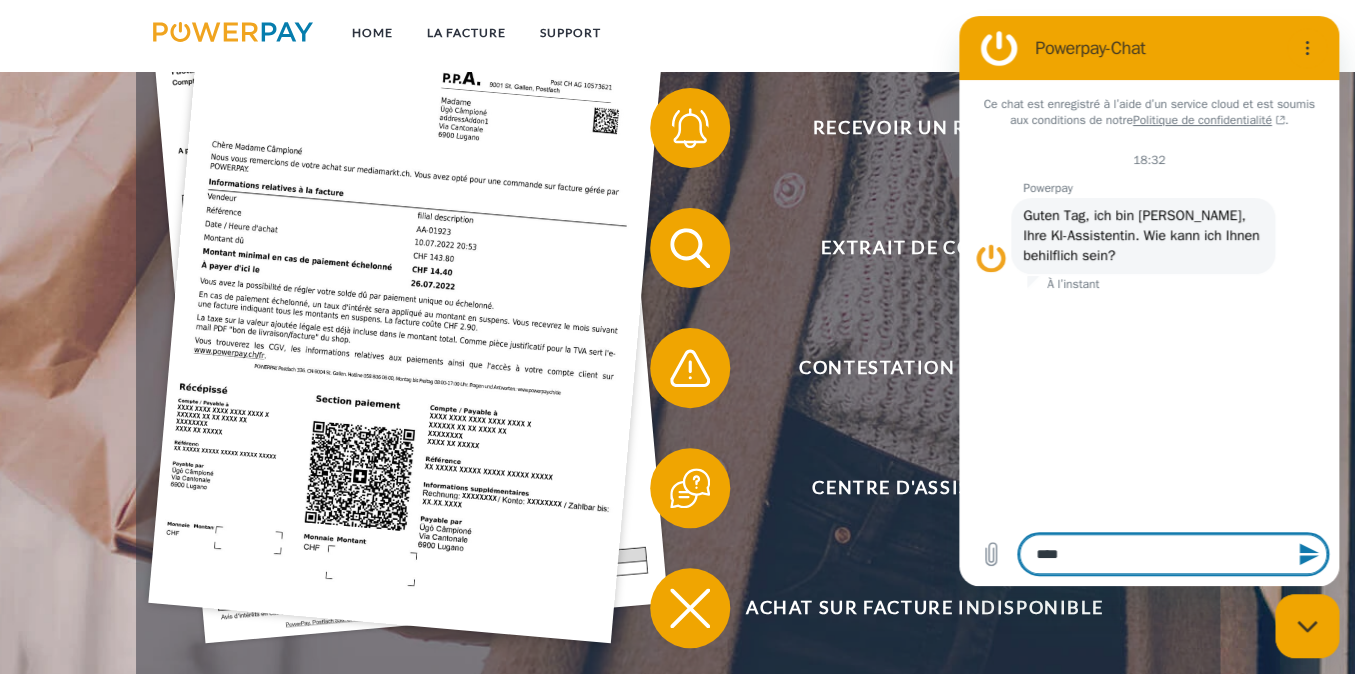 type on "*****" 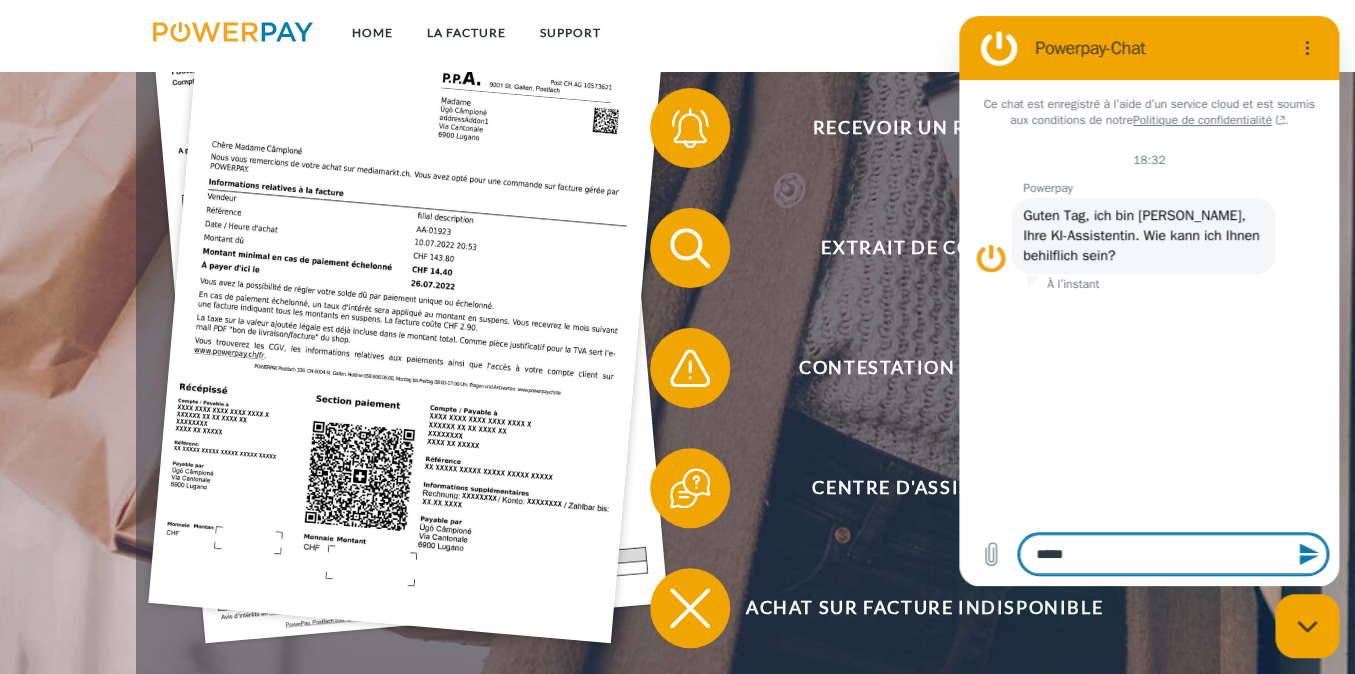 type on "*****" 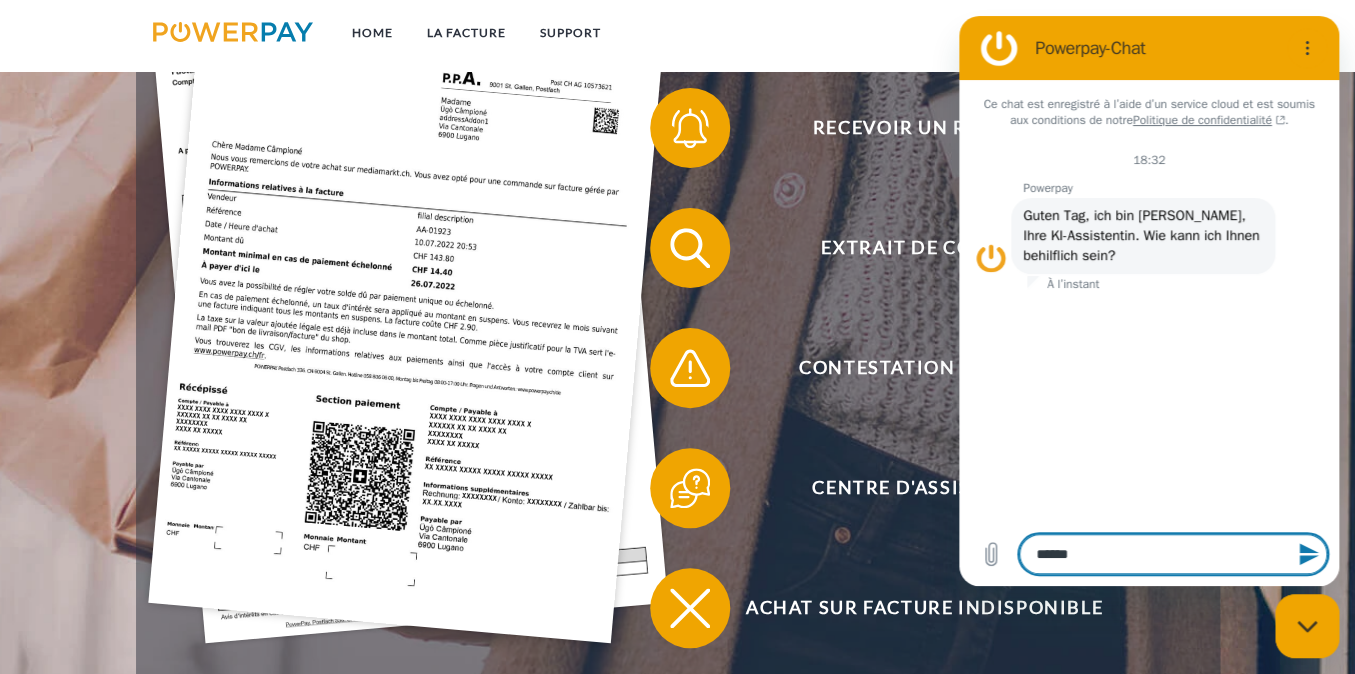 type on "*******" 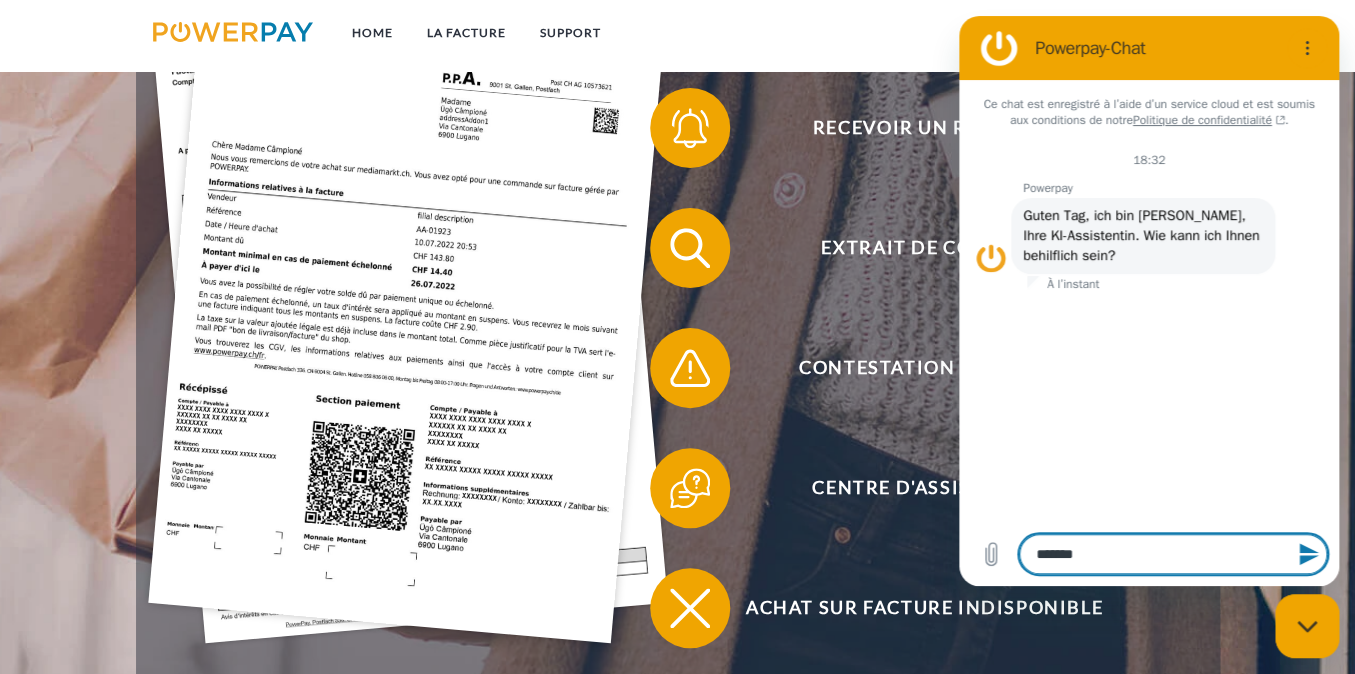 type on "********" 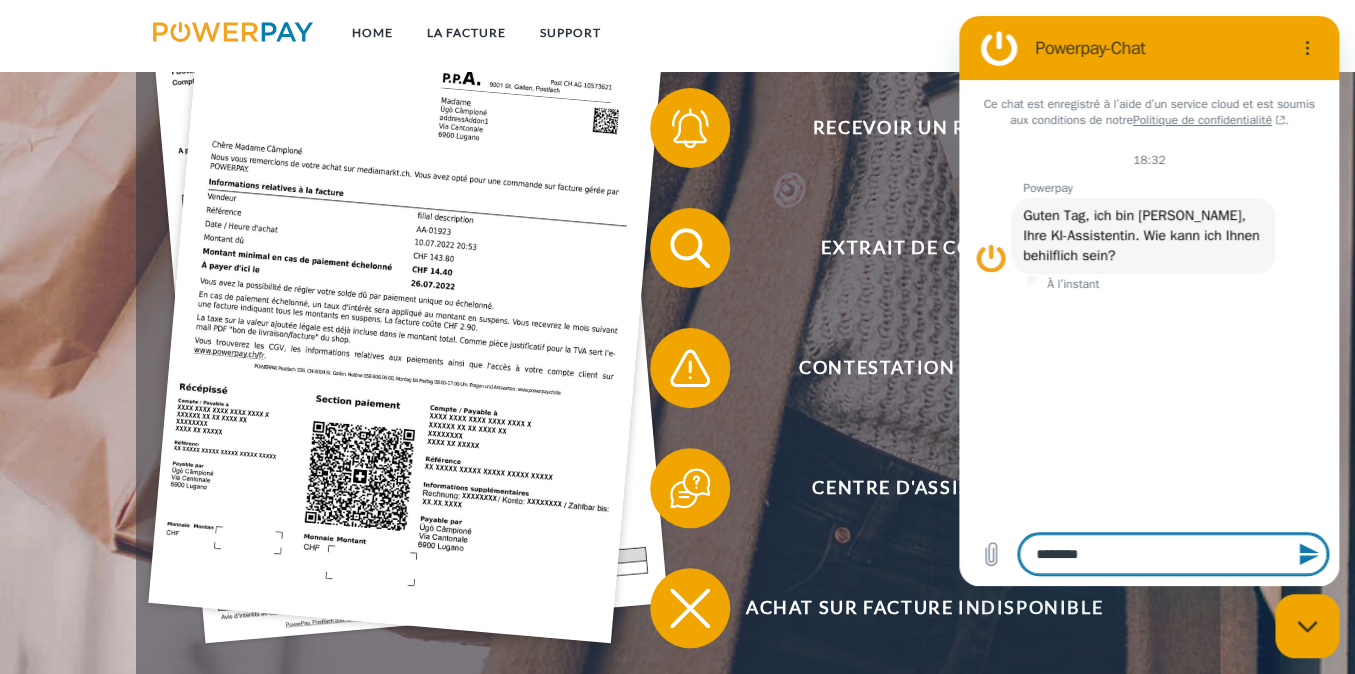 type on "********" 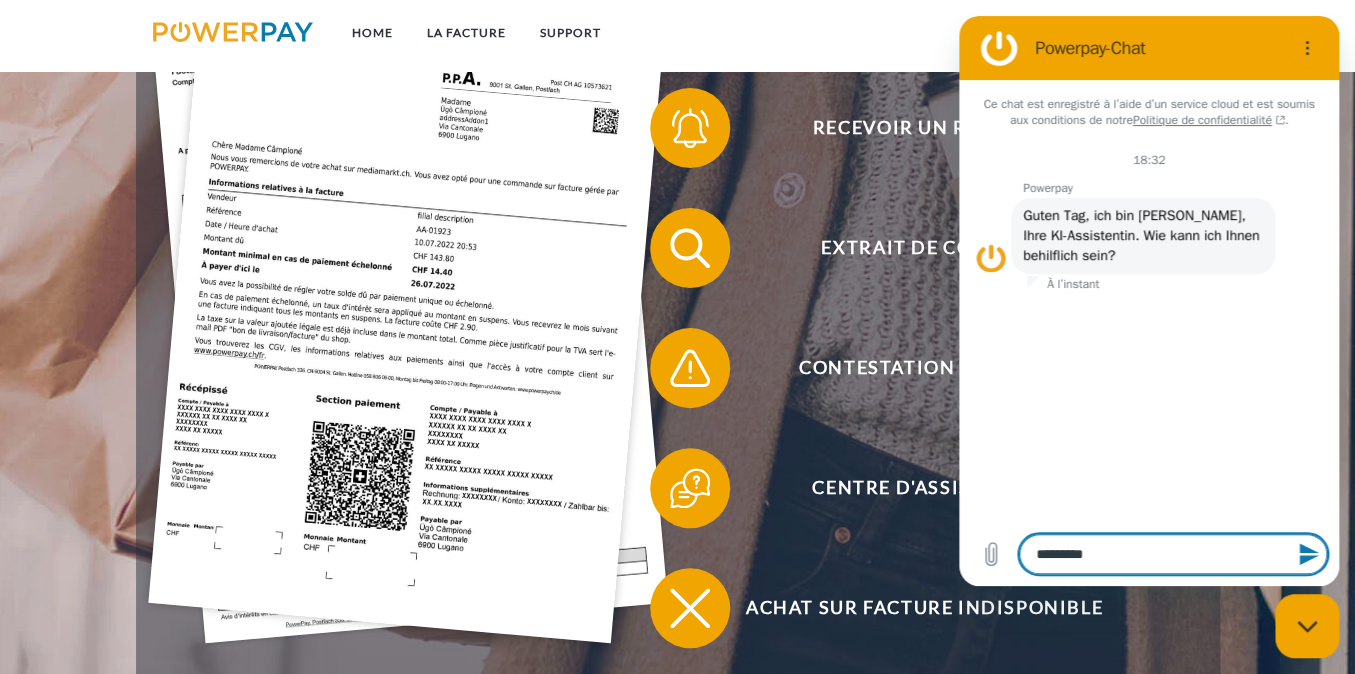 type on "**********" 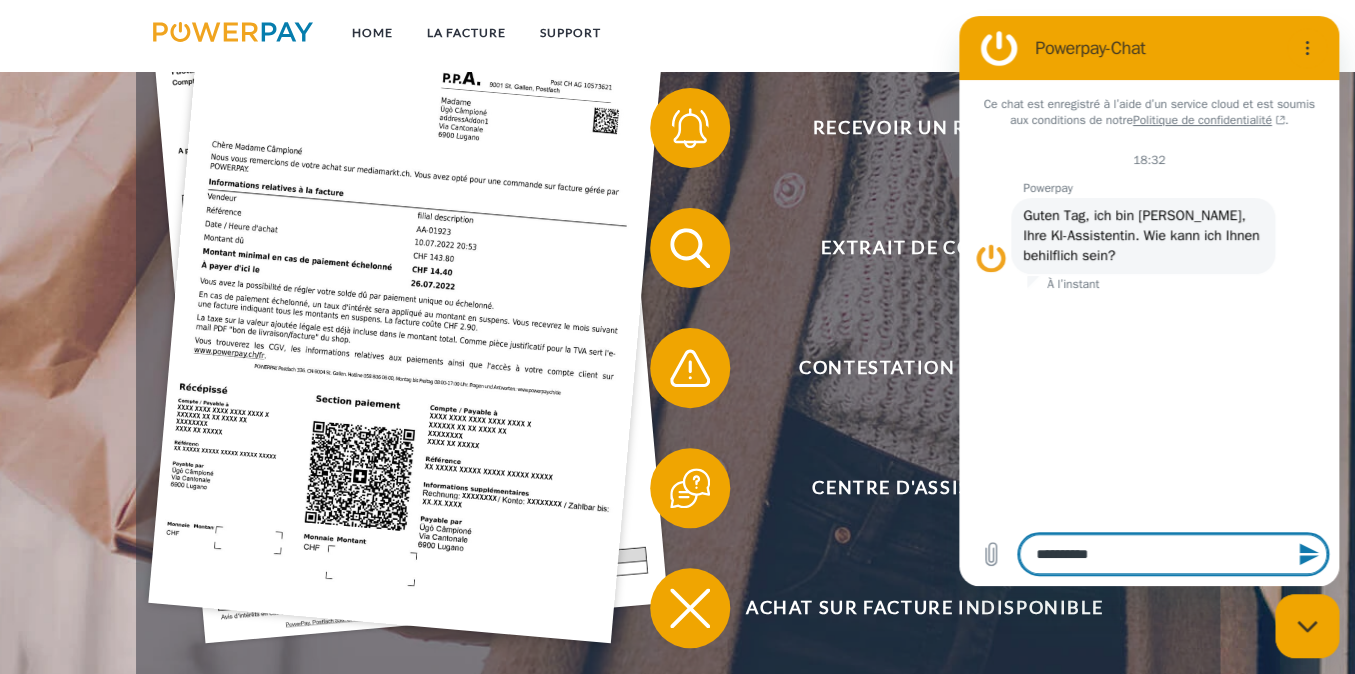 type on "**********" 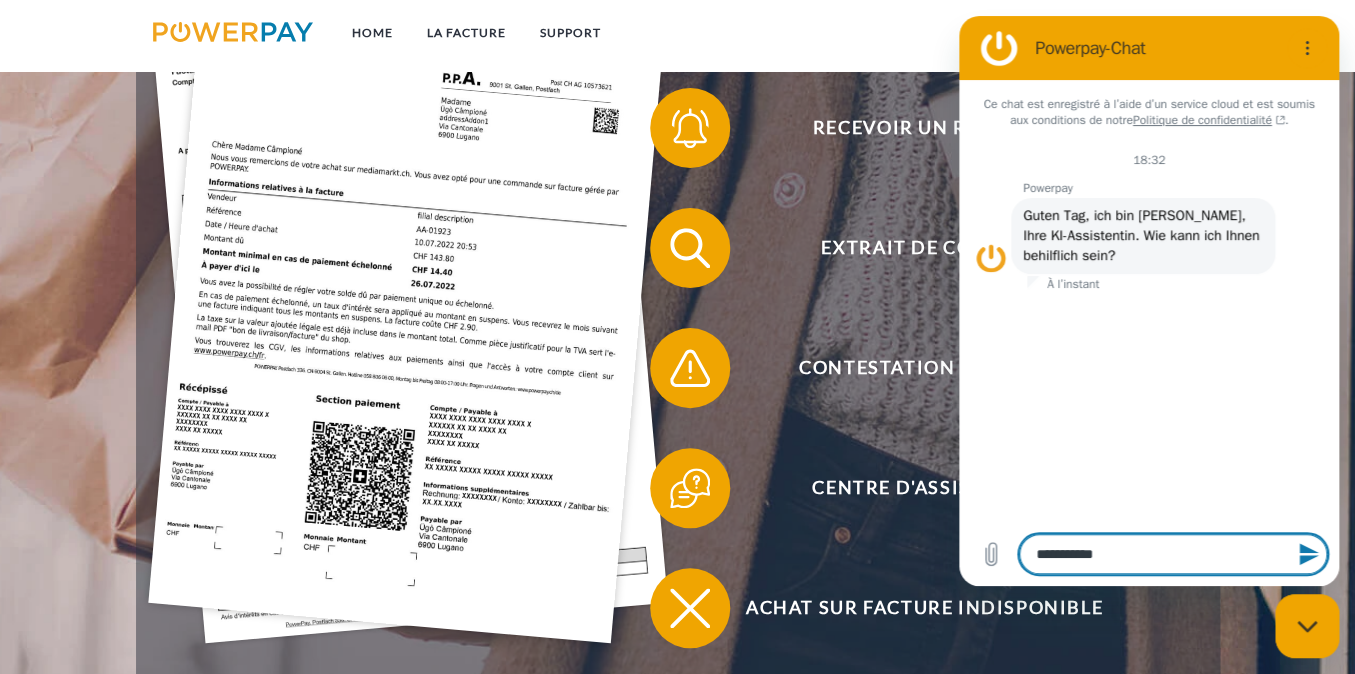 type on "**********" 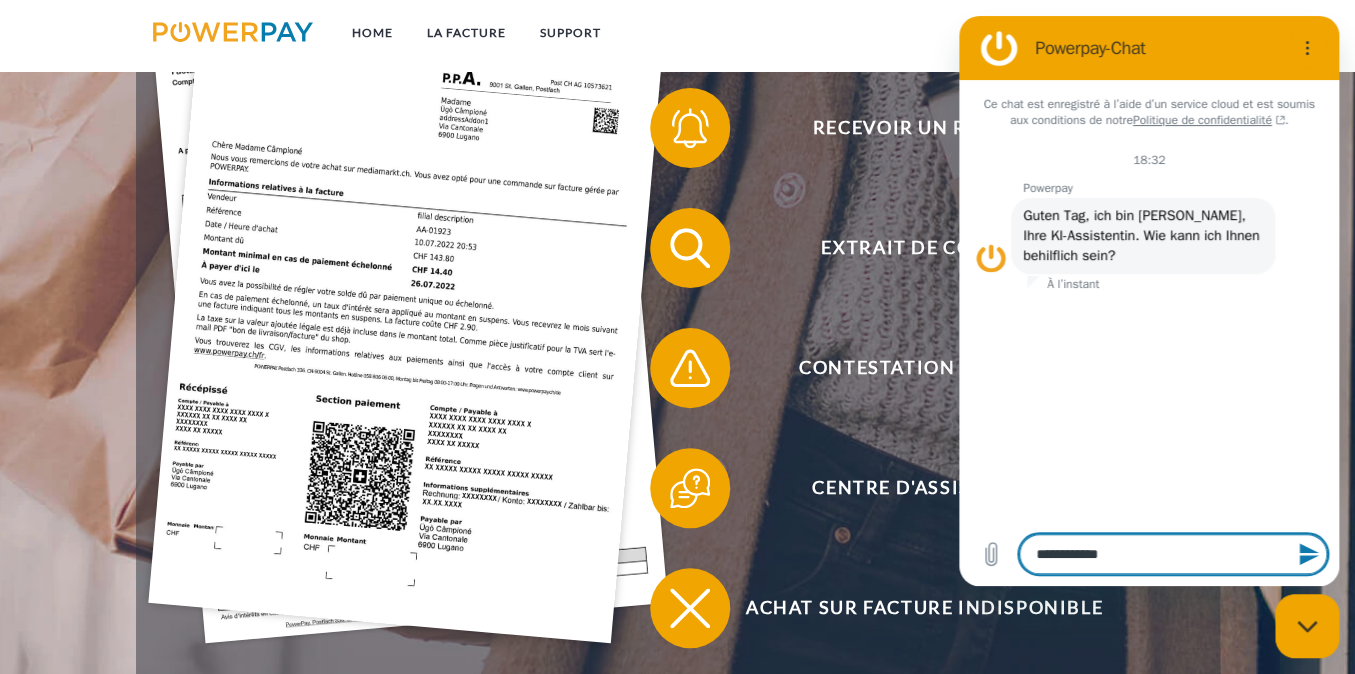 type on "**********" 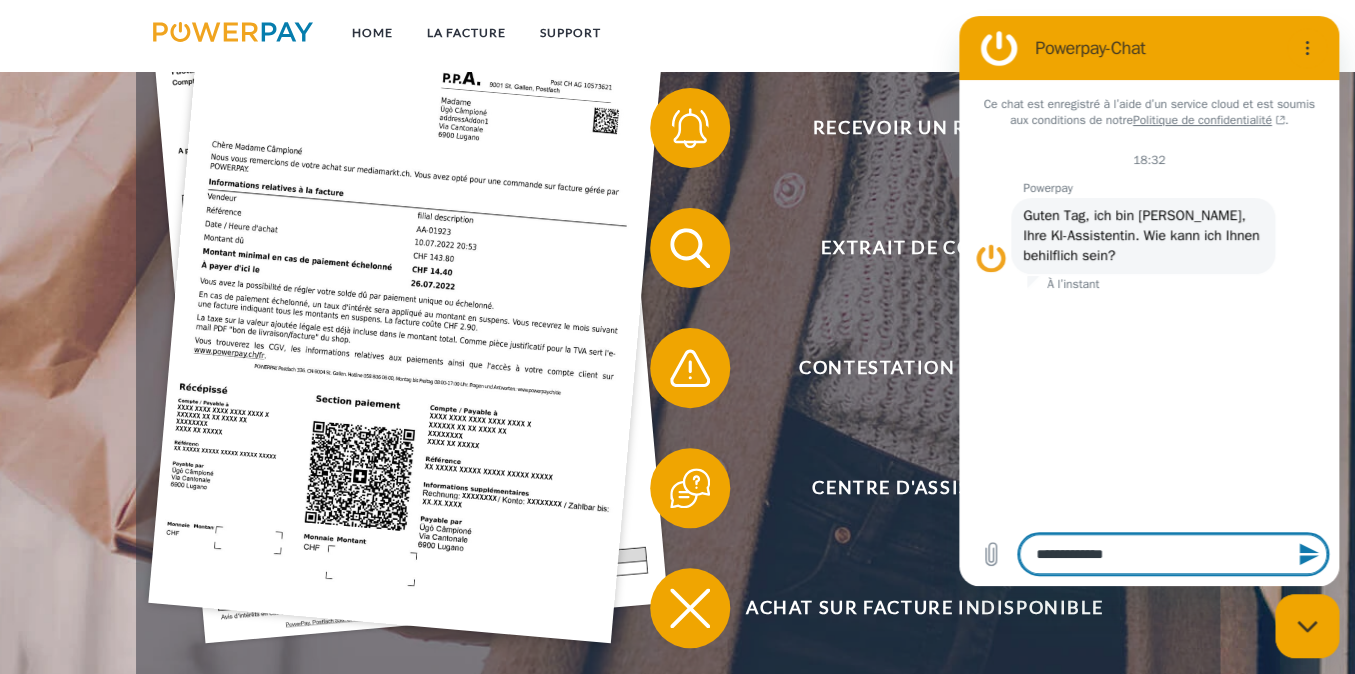 type on "**********" 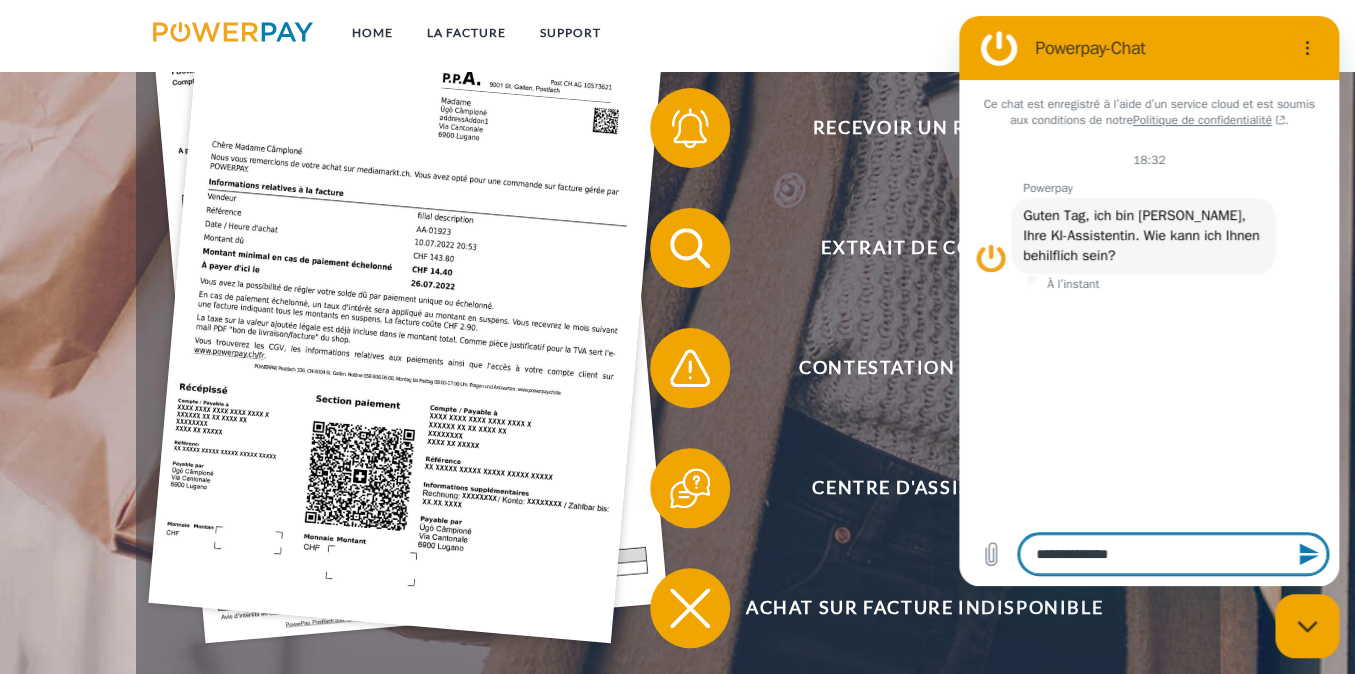 type on "**********" 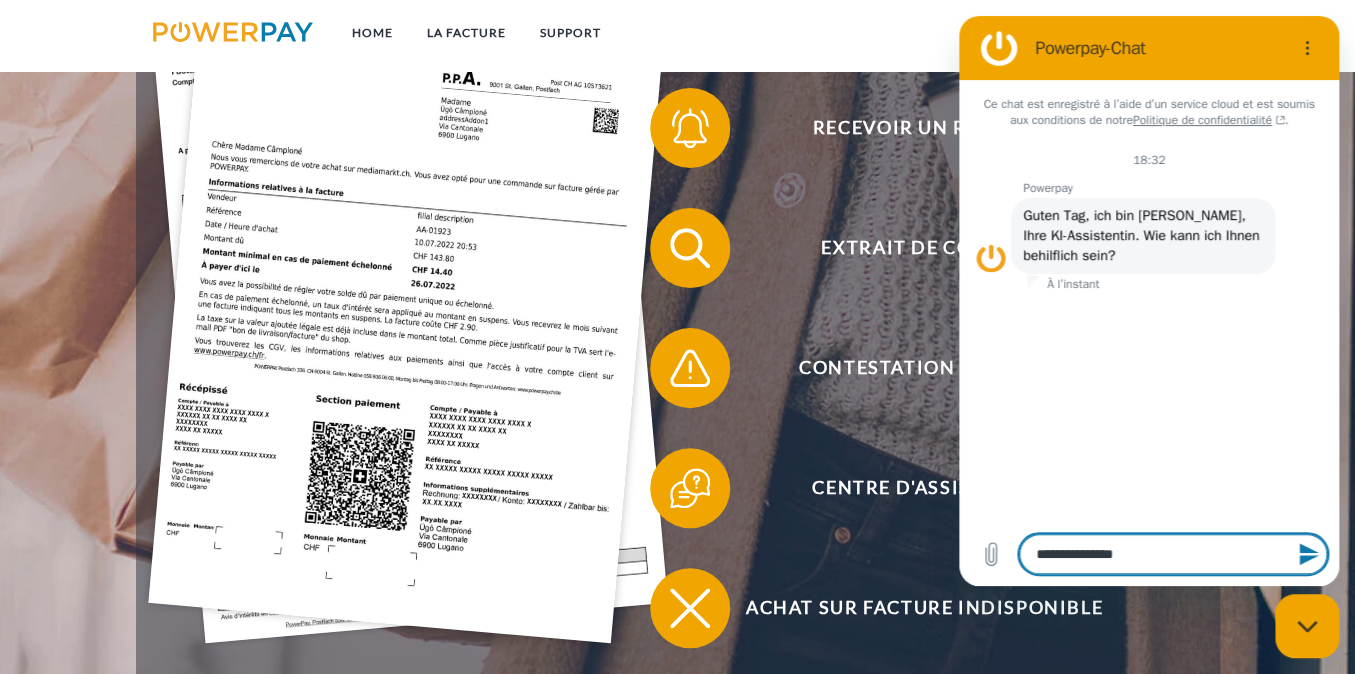 type on "**********" 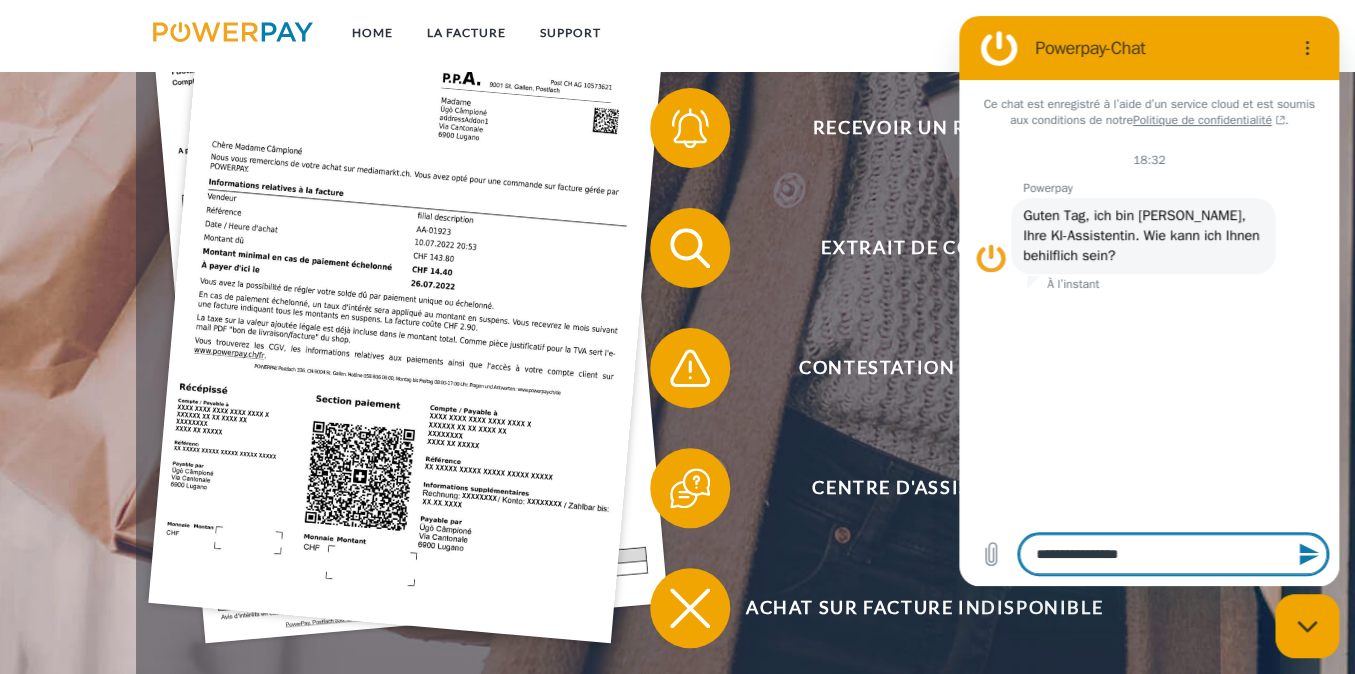 type on "**********" 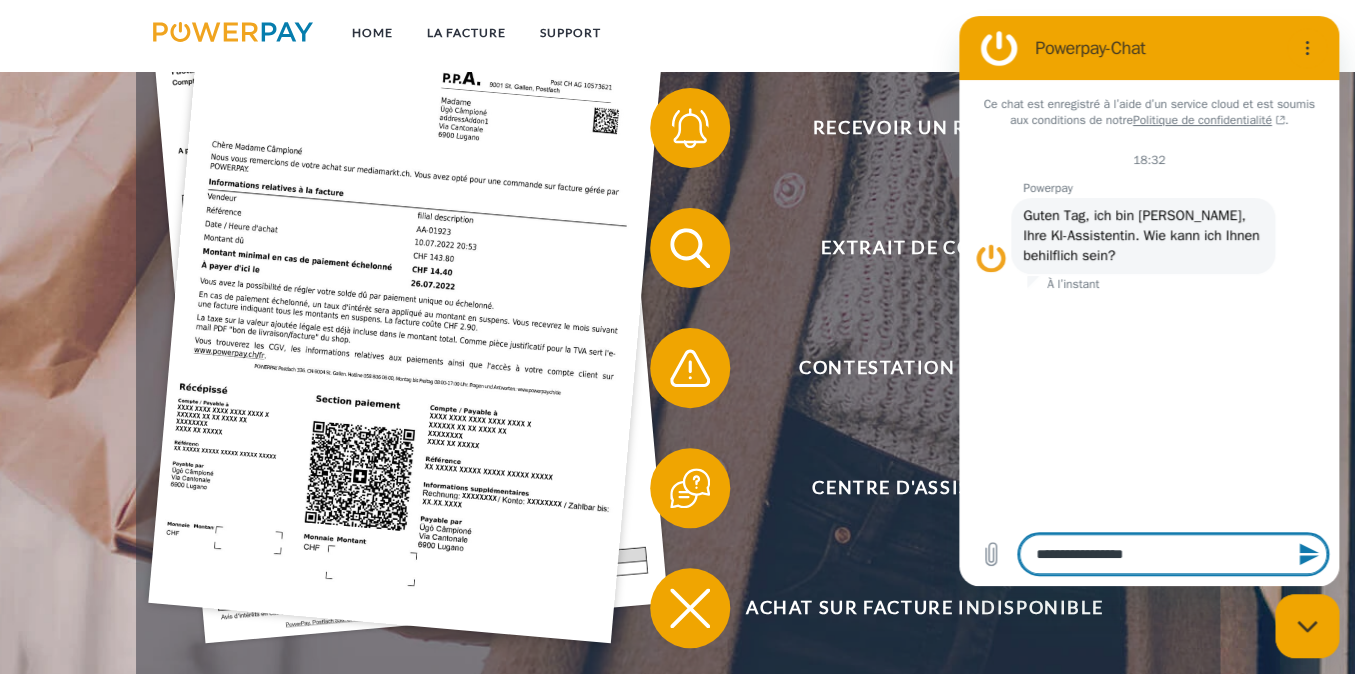 type on "*" 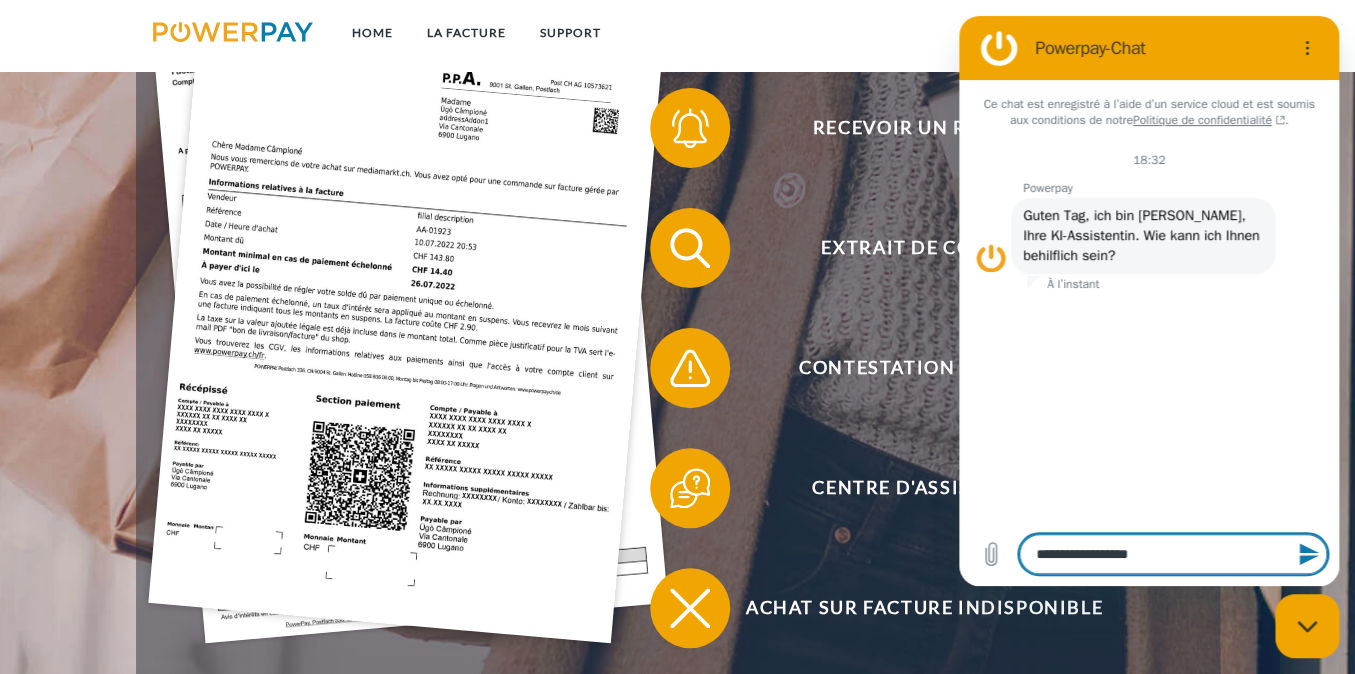 type on "**********" 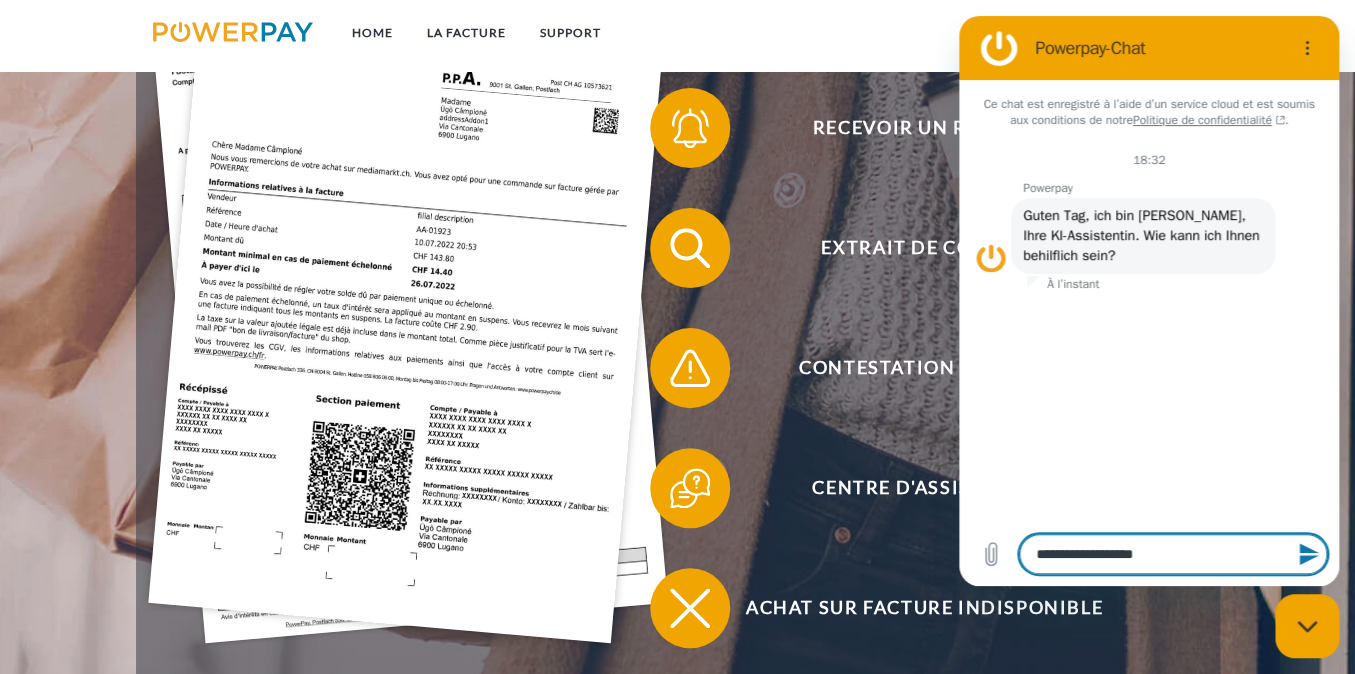 type on "**********" 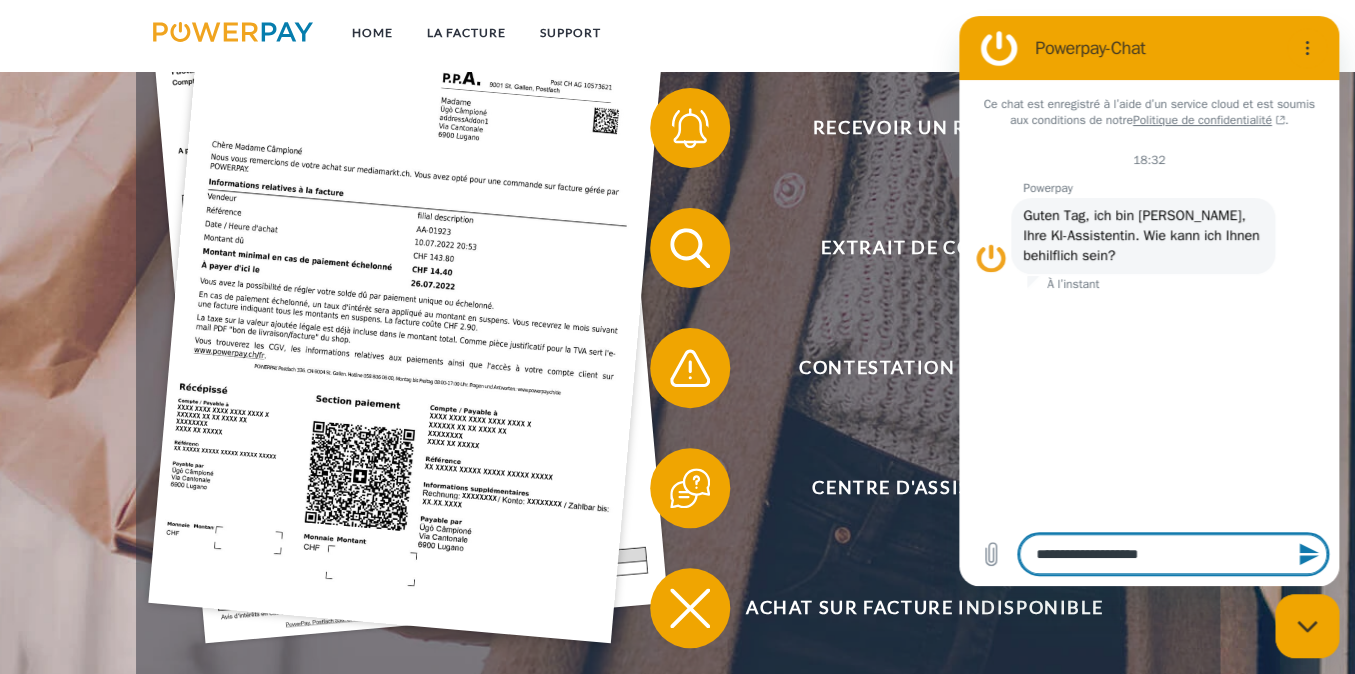 type on "*" 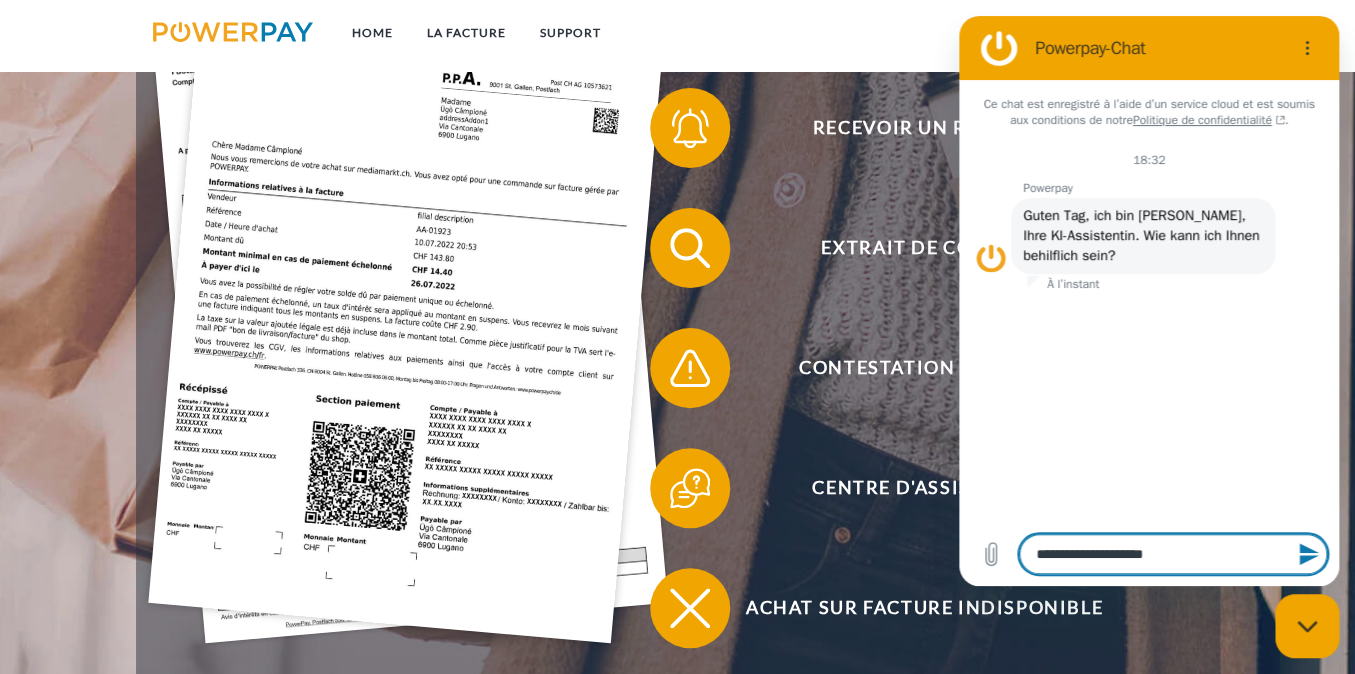 type on "**********" 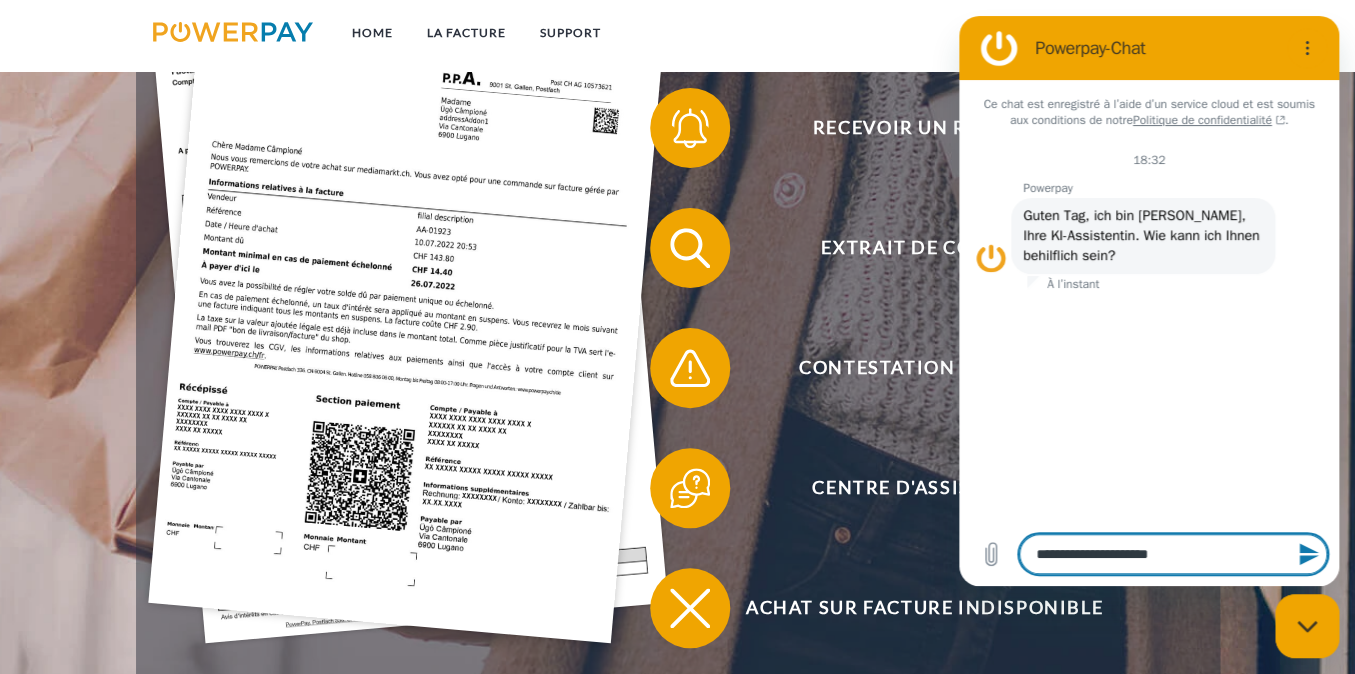 type on "**********" 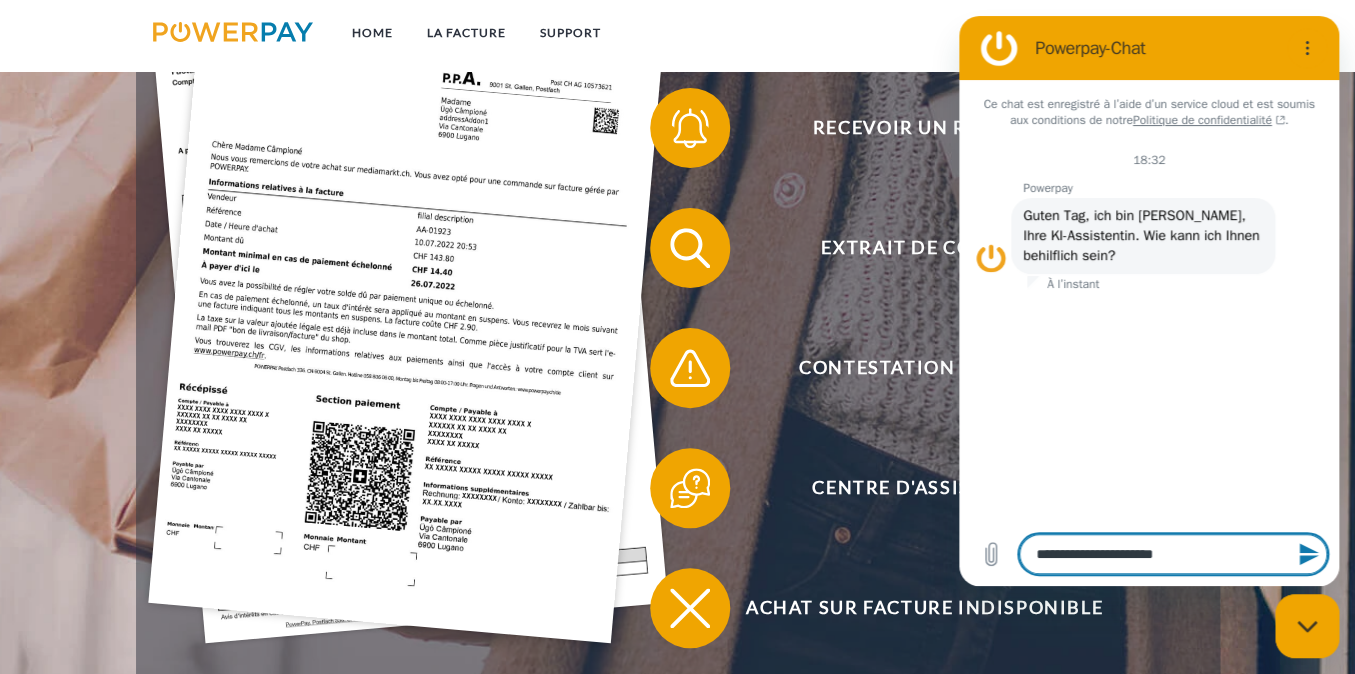 type on "**********" 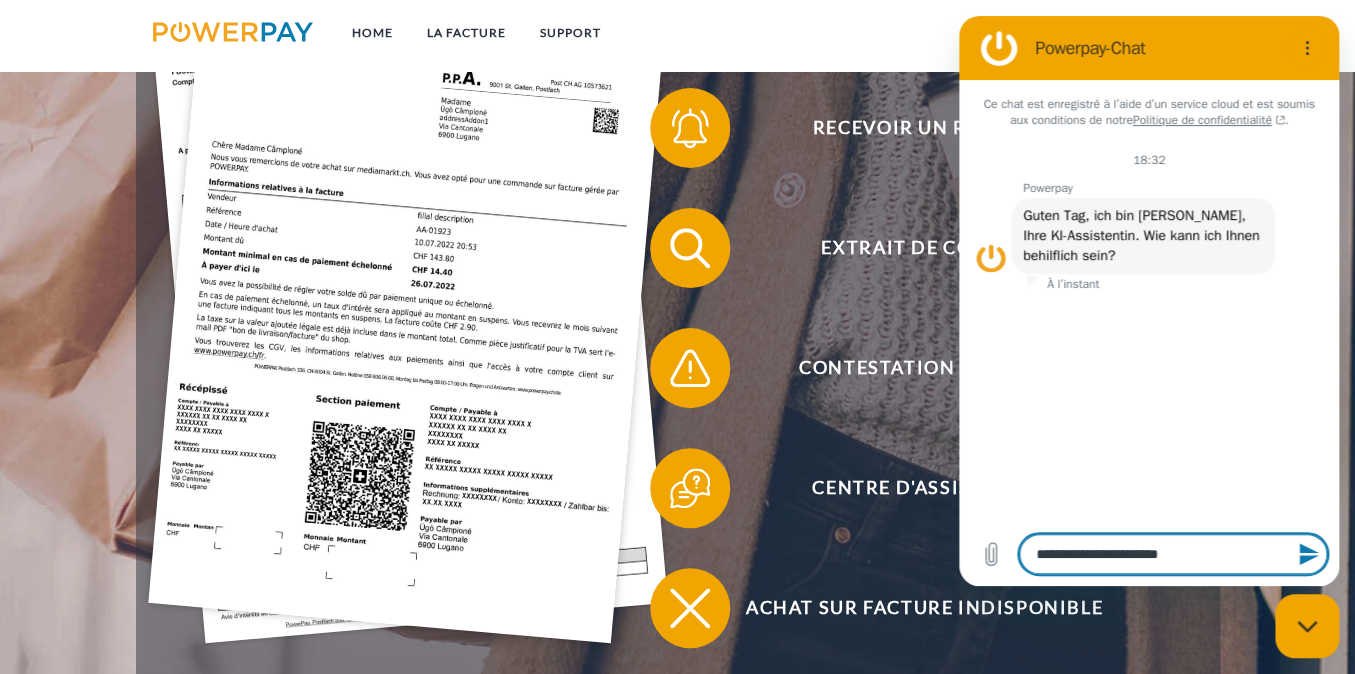 type on "**********" 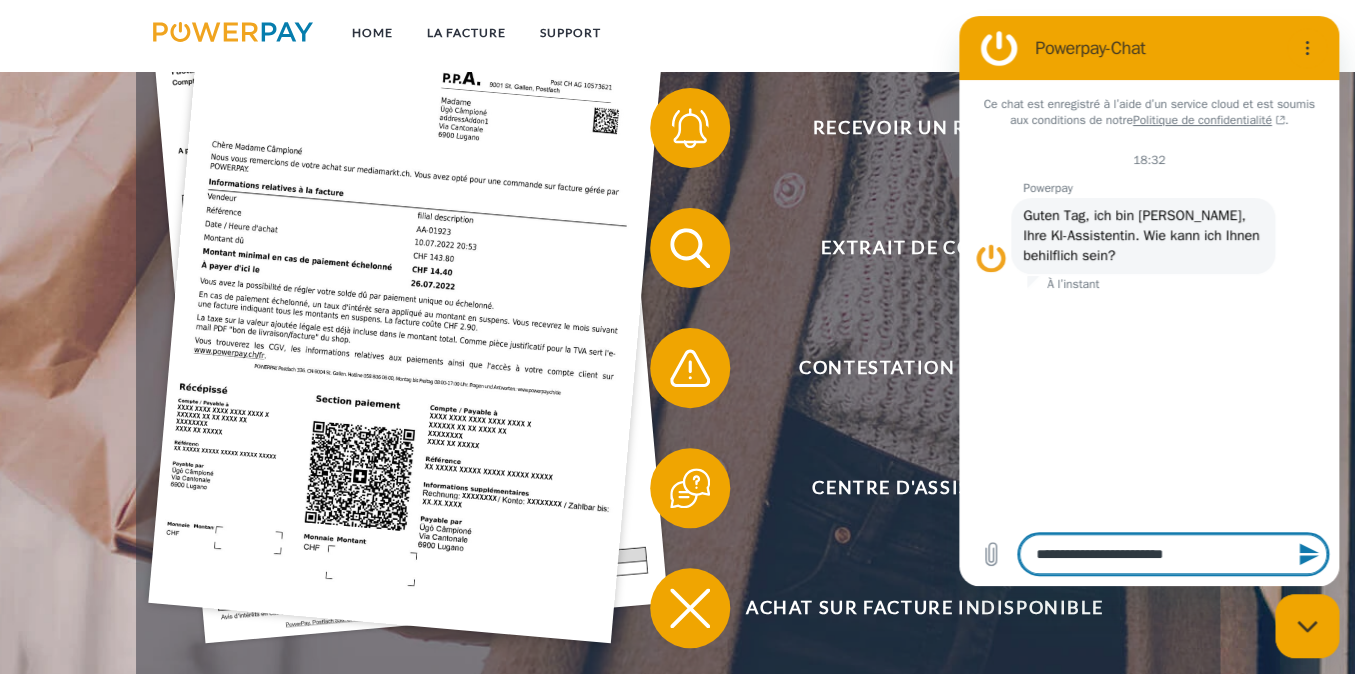 type on "**********" 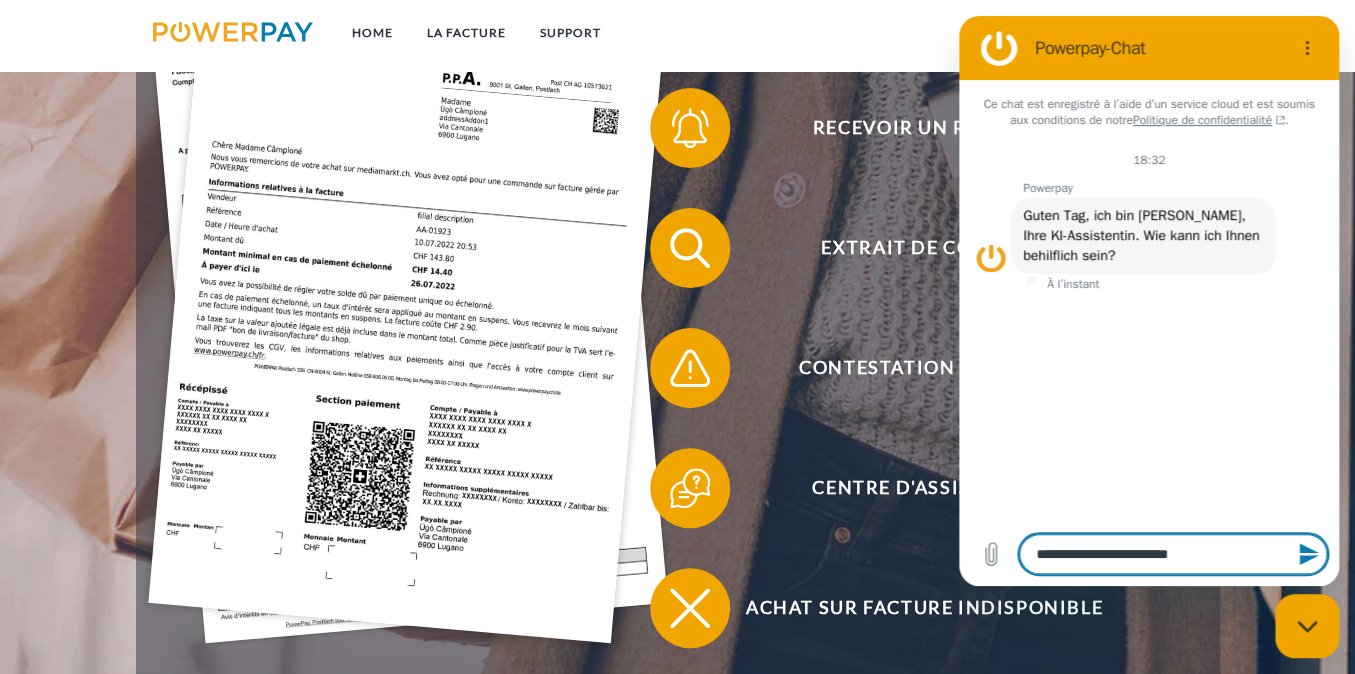 type on "**********" 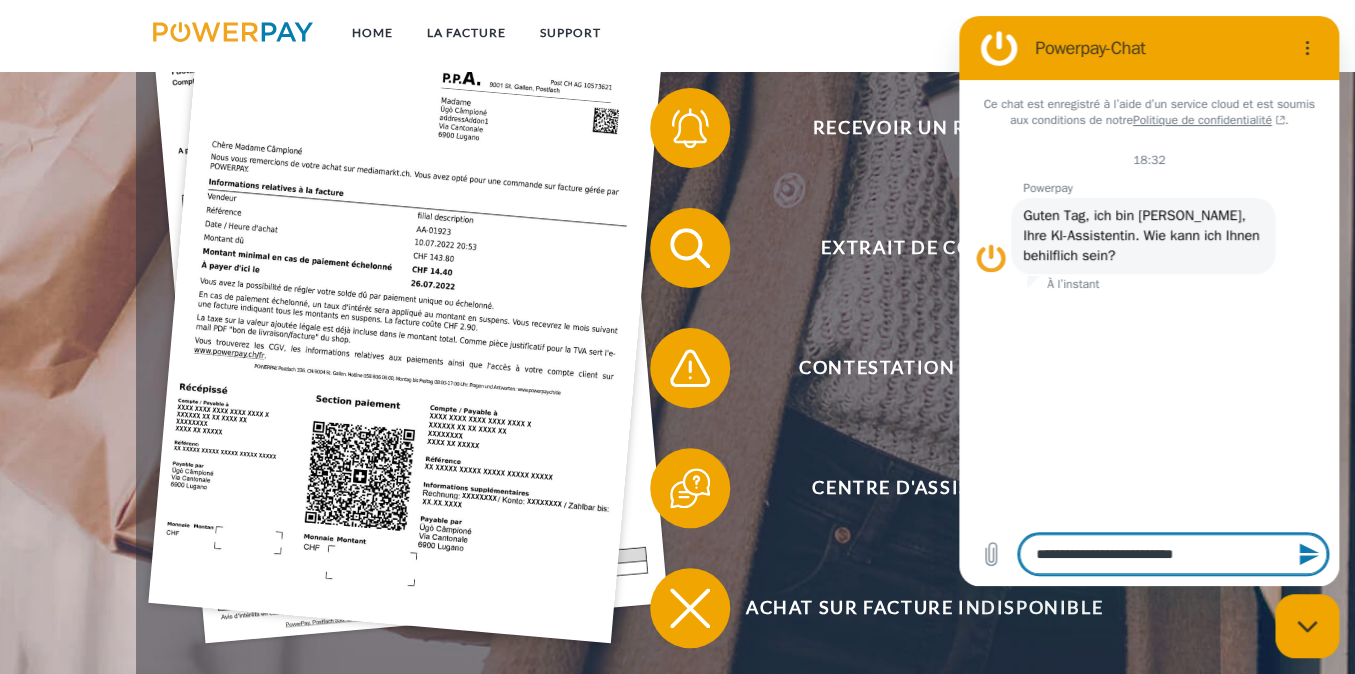 type on "**********" 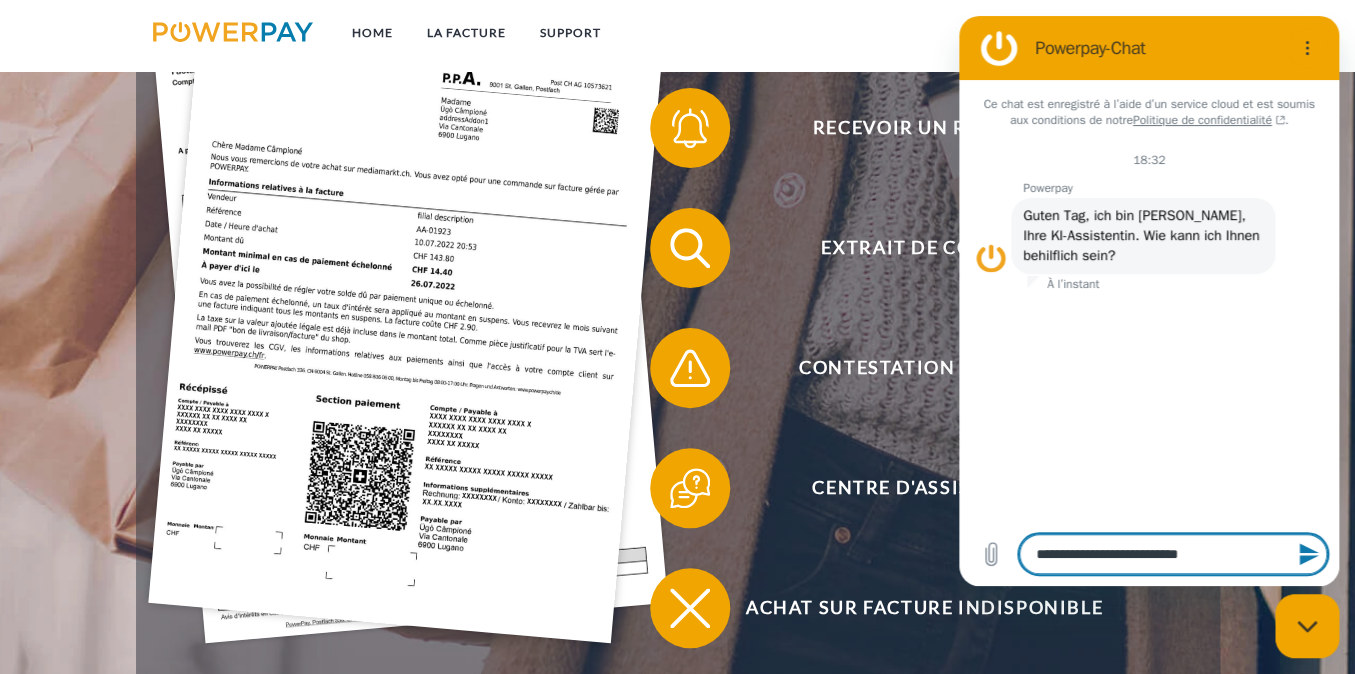 type on "**********" 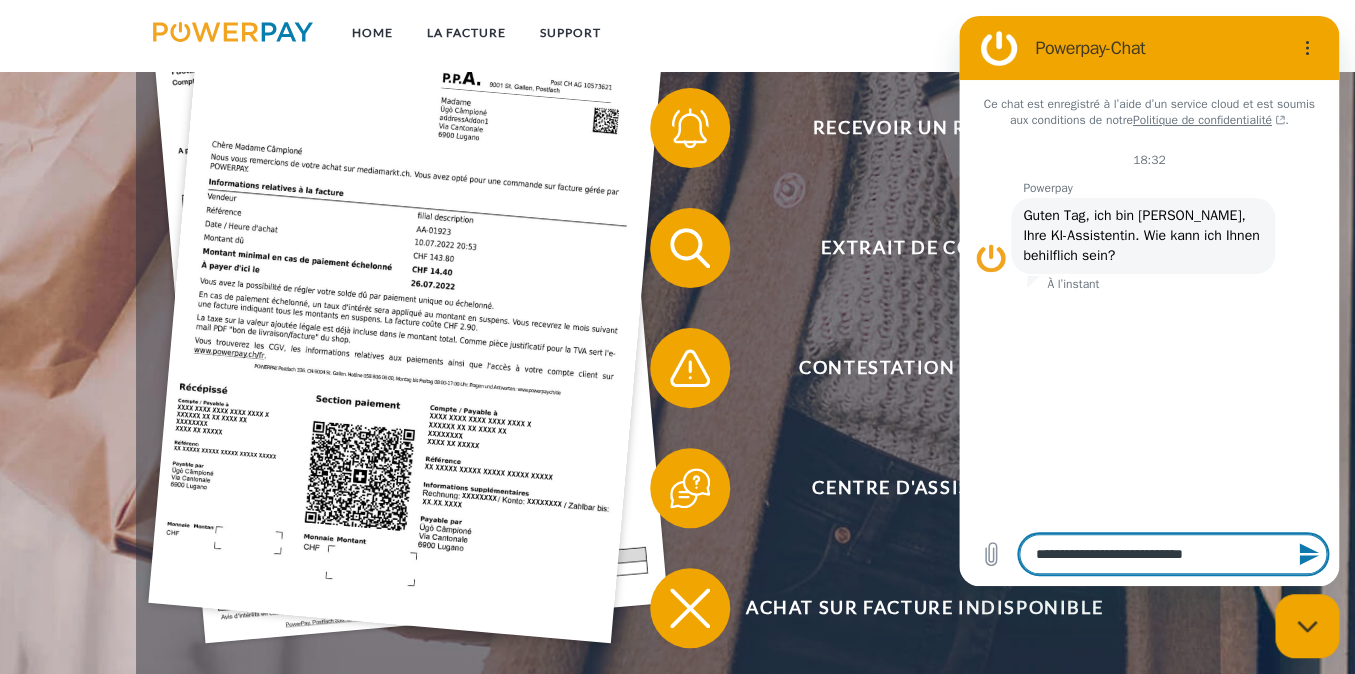 type 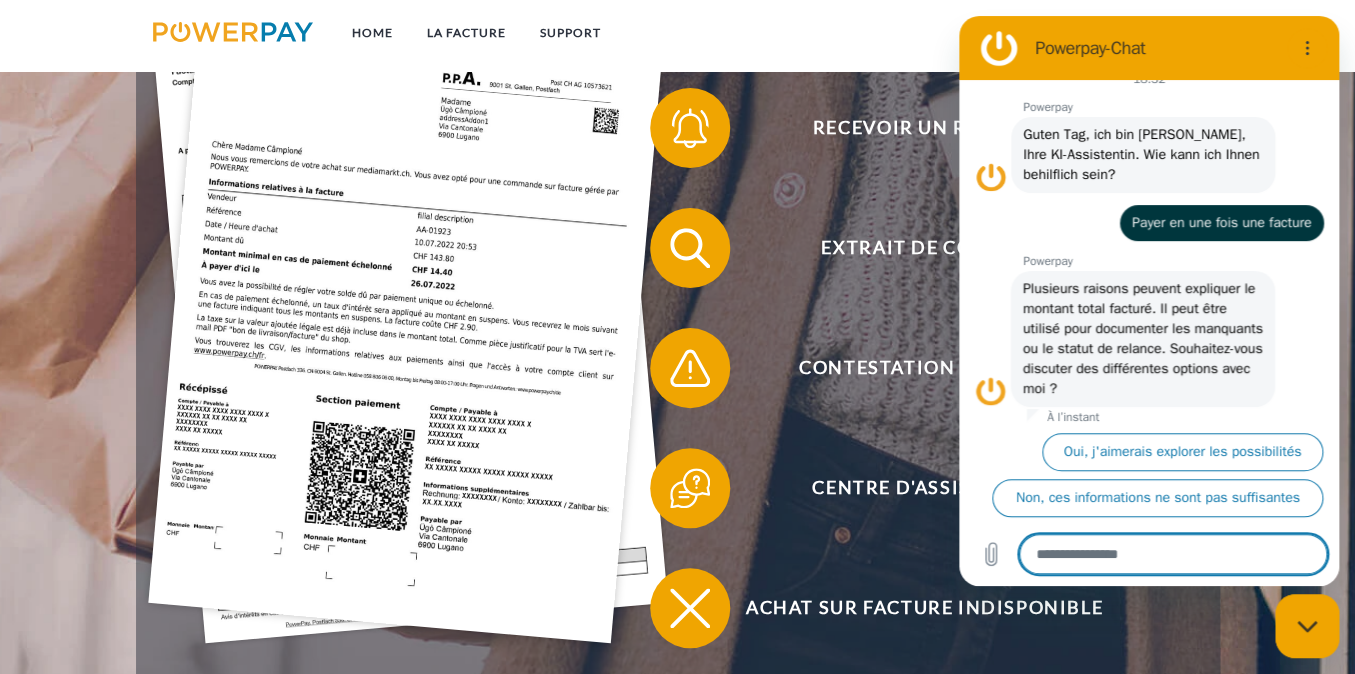 scroll, scrollTop: 82, scrollLeft: 0, axis: vertical 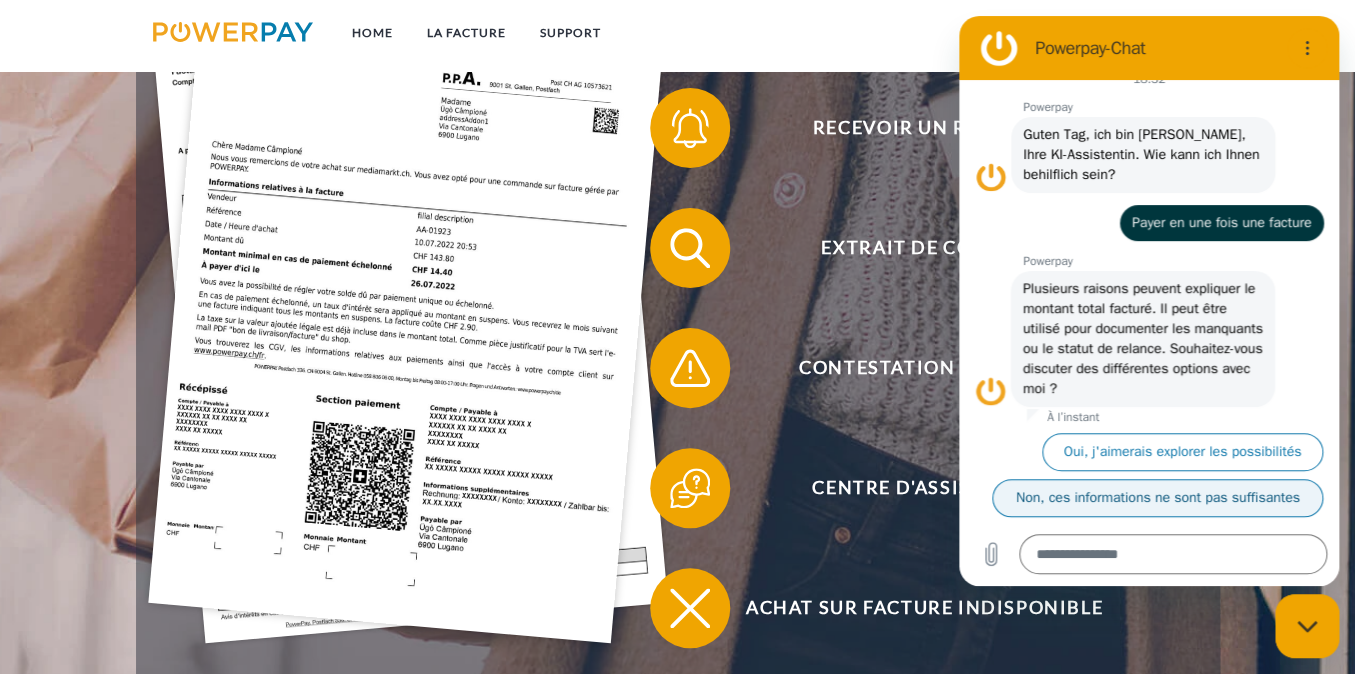 click on "Non, ces informations ne sont pas suffisantes" at bounding box center (1157, 498) 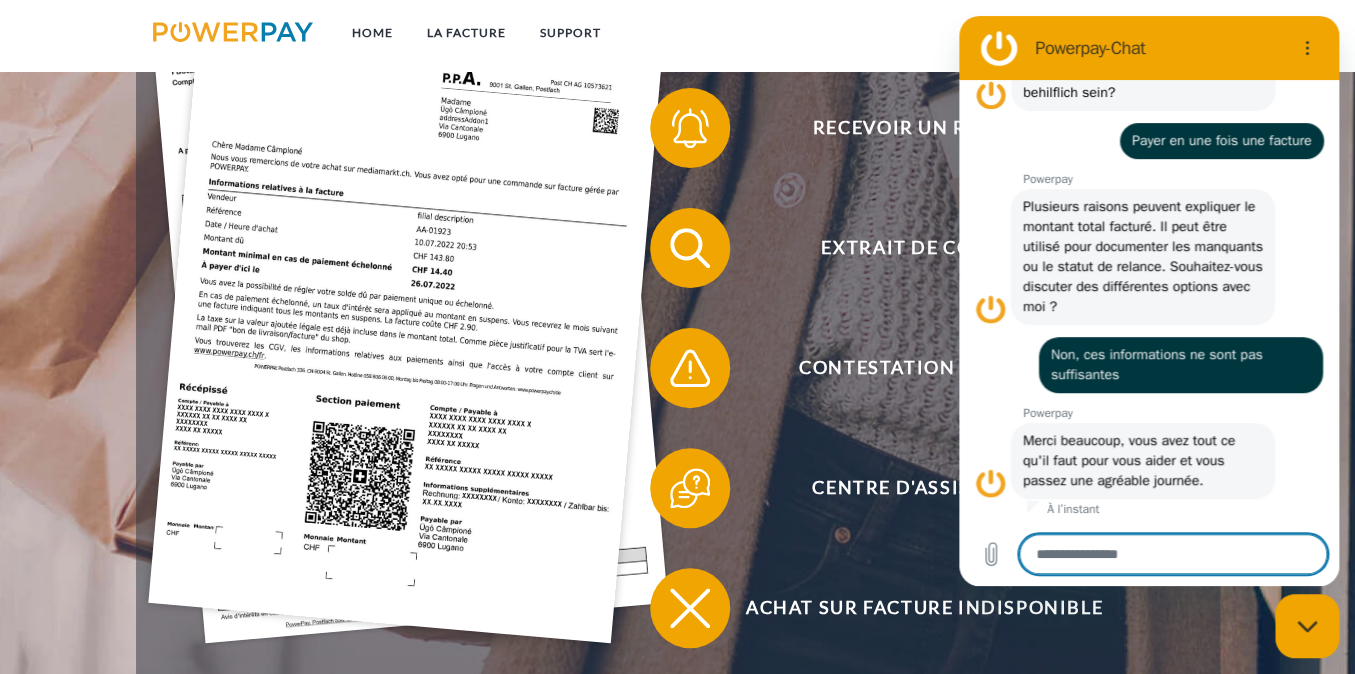 scroll, scrollTop: 164, scrollLeft: 0, axis: vertical 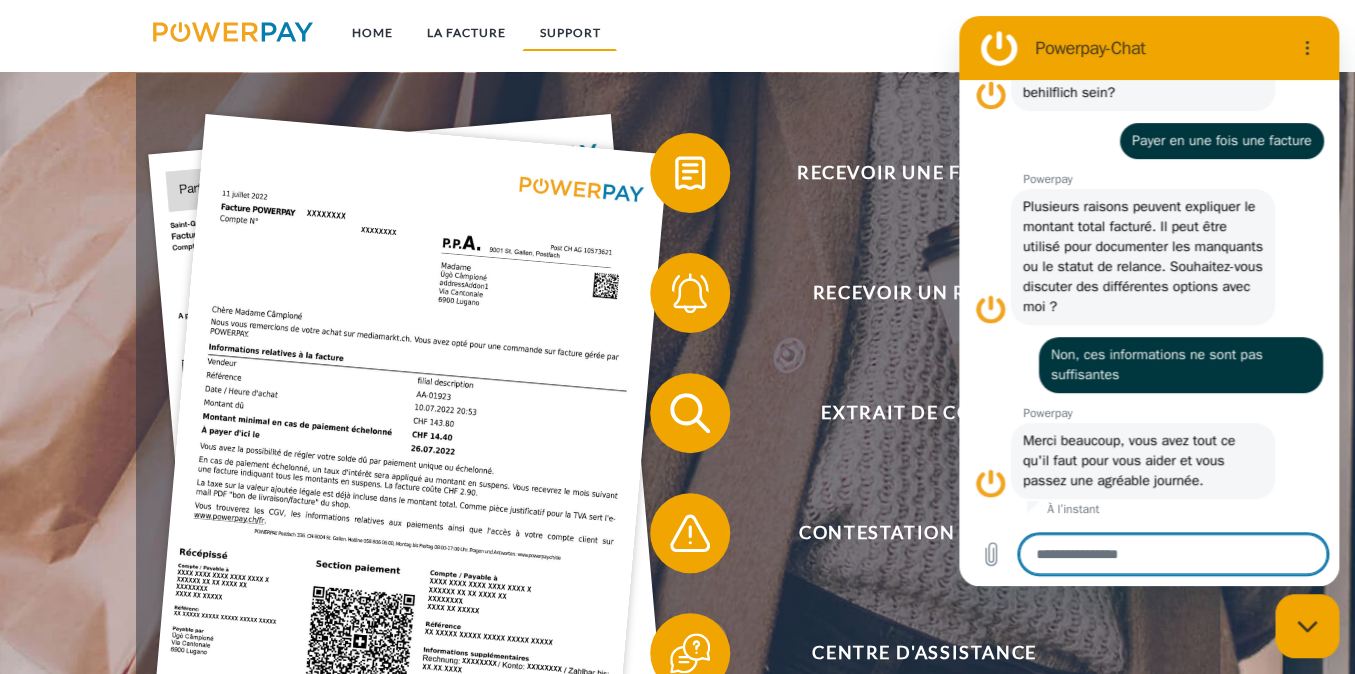 click on "Support" at bounding box center (569, 33) 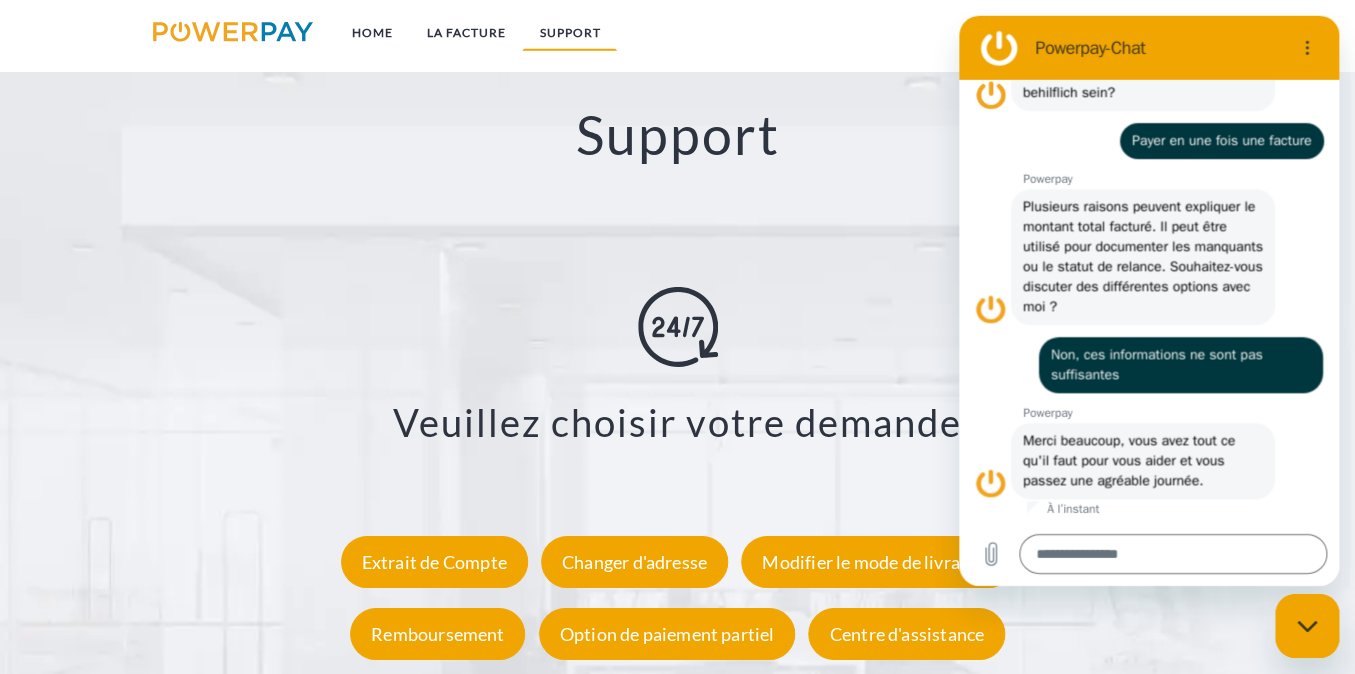 scroll, scrollTop: 3262, scrollLeft: 0, axis: vertical 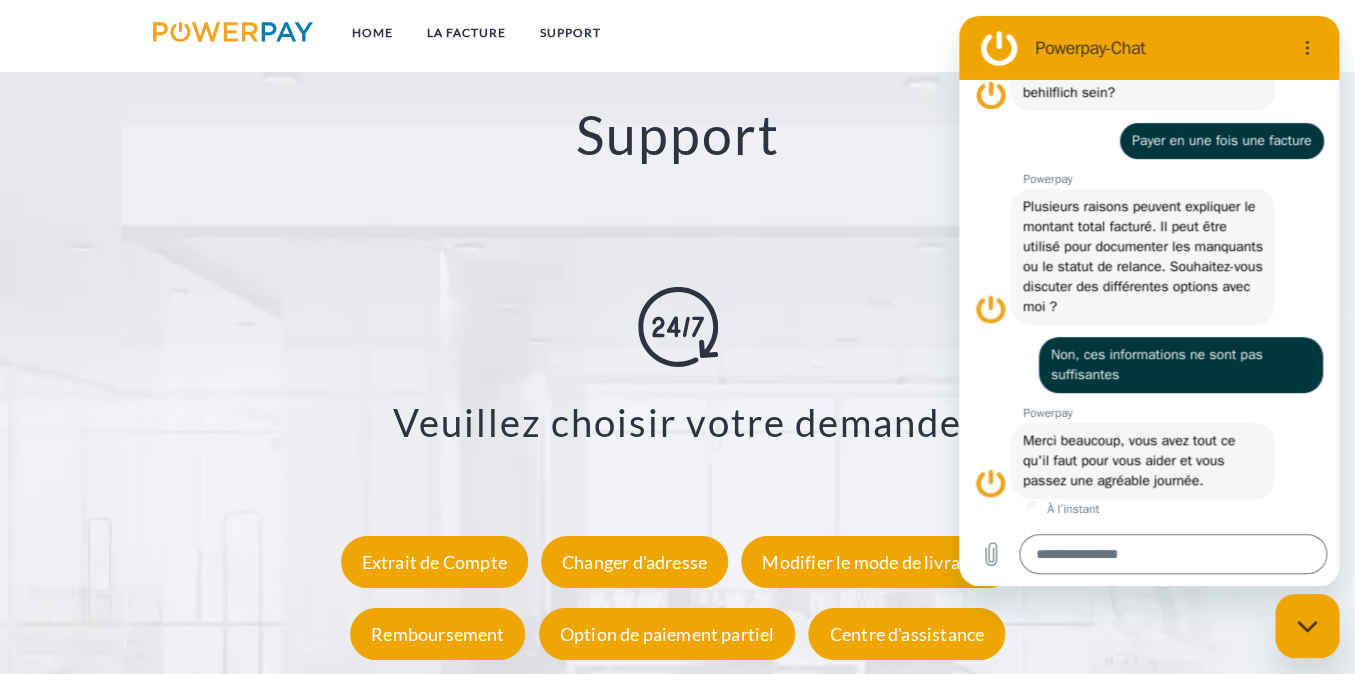 click at bounding box center (1307, 626) 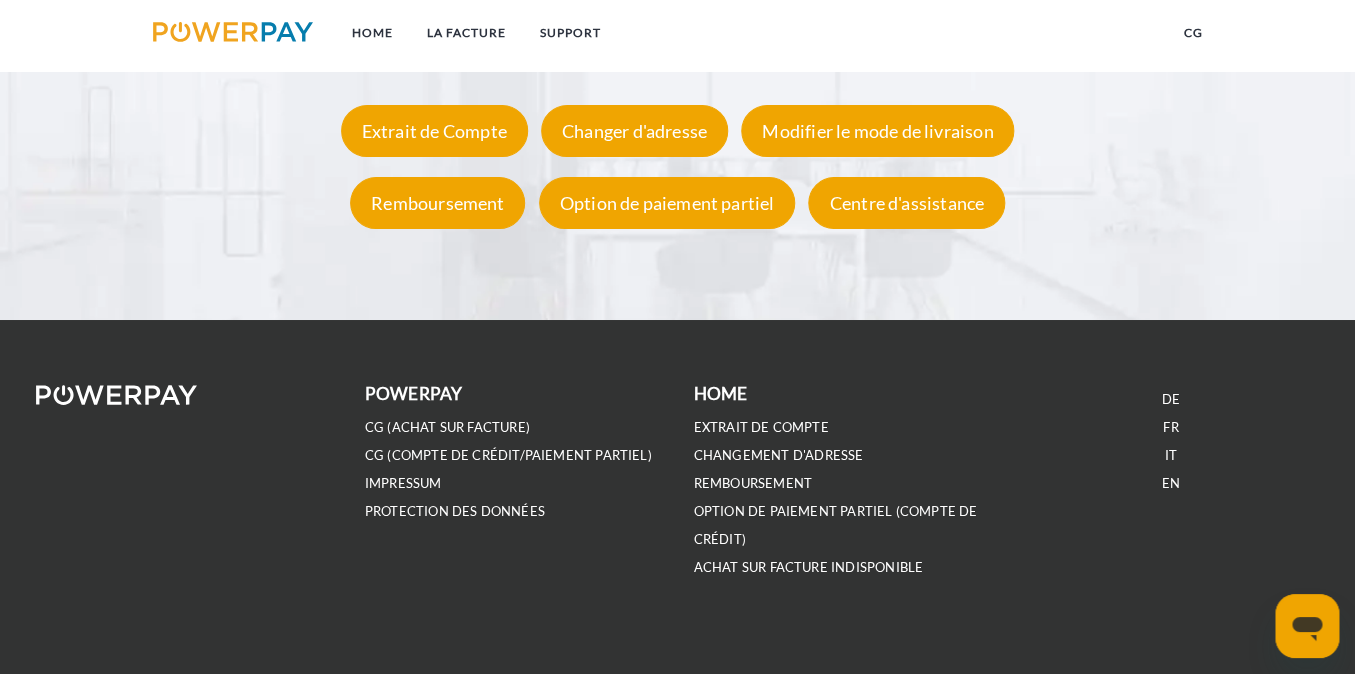 scroll, scrollTop: 3706, scrollLeft: 0, axis: vertical 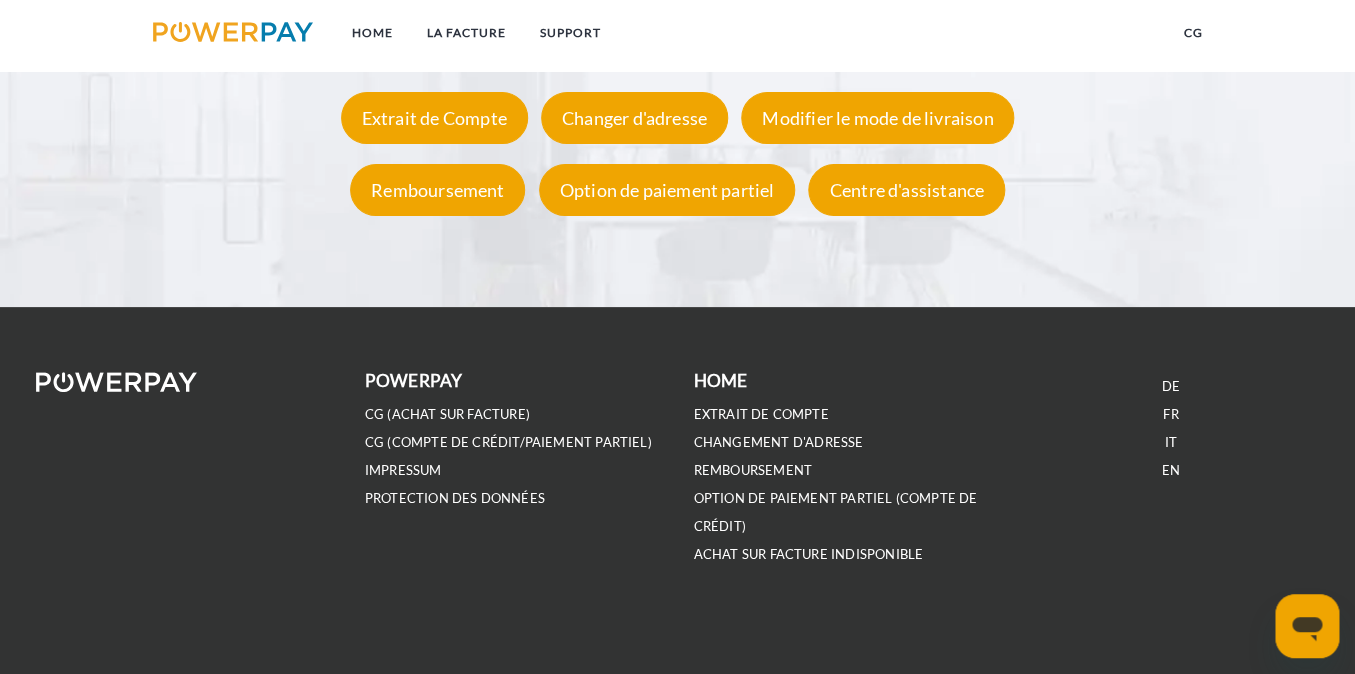 type on "*" 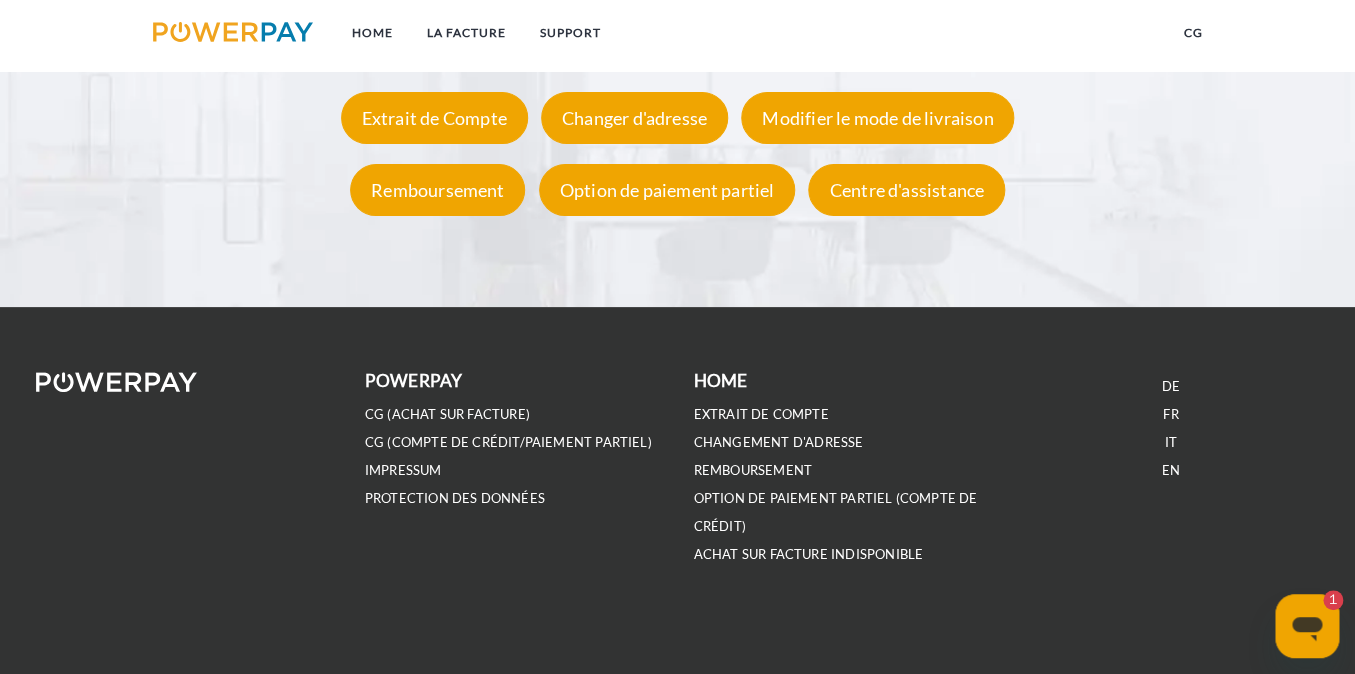scroll, scrollTop: 0, scrollLeft: 0, axis: both 